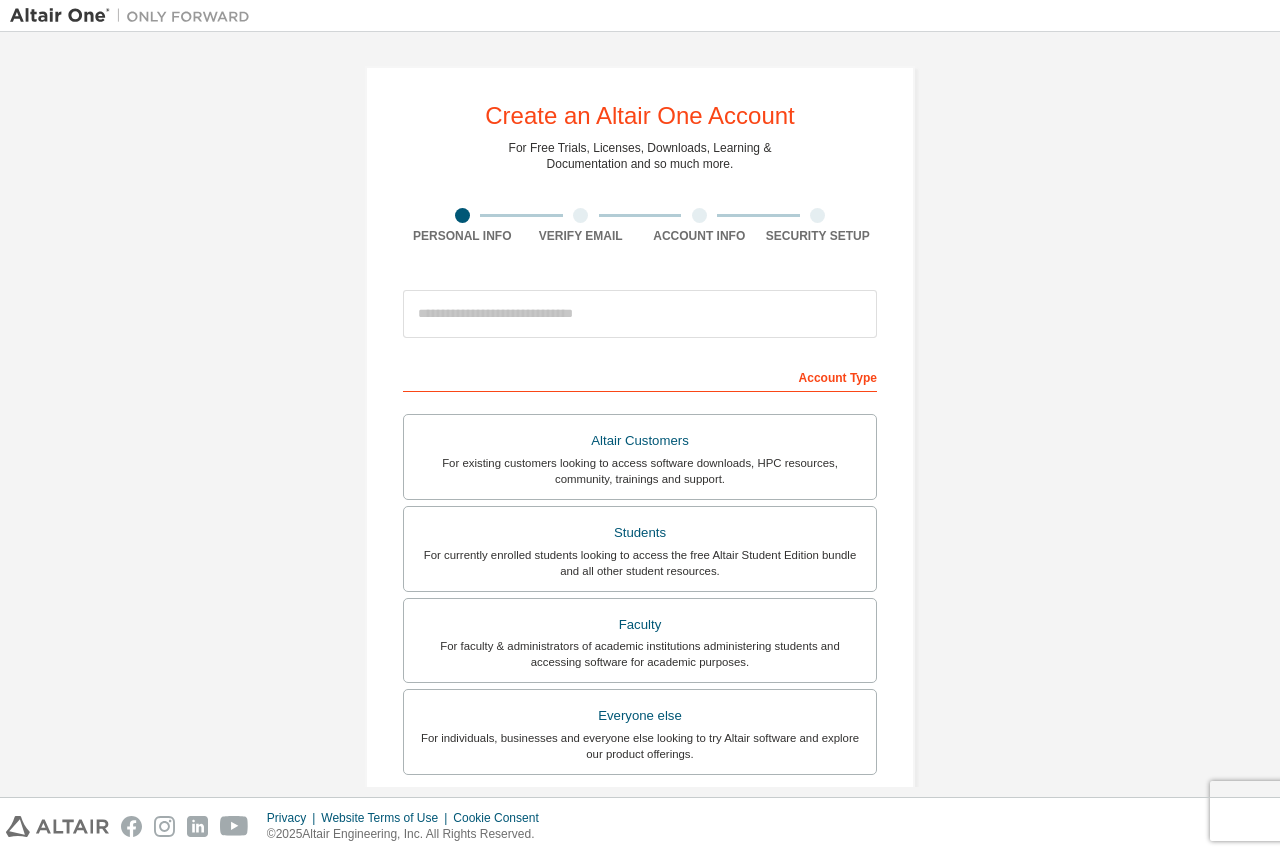 scroll, scrollTop: 0, scrollLeft: 0, axis: both 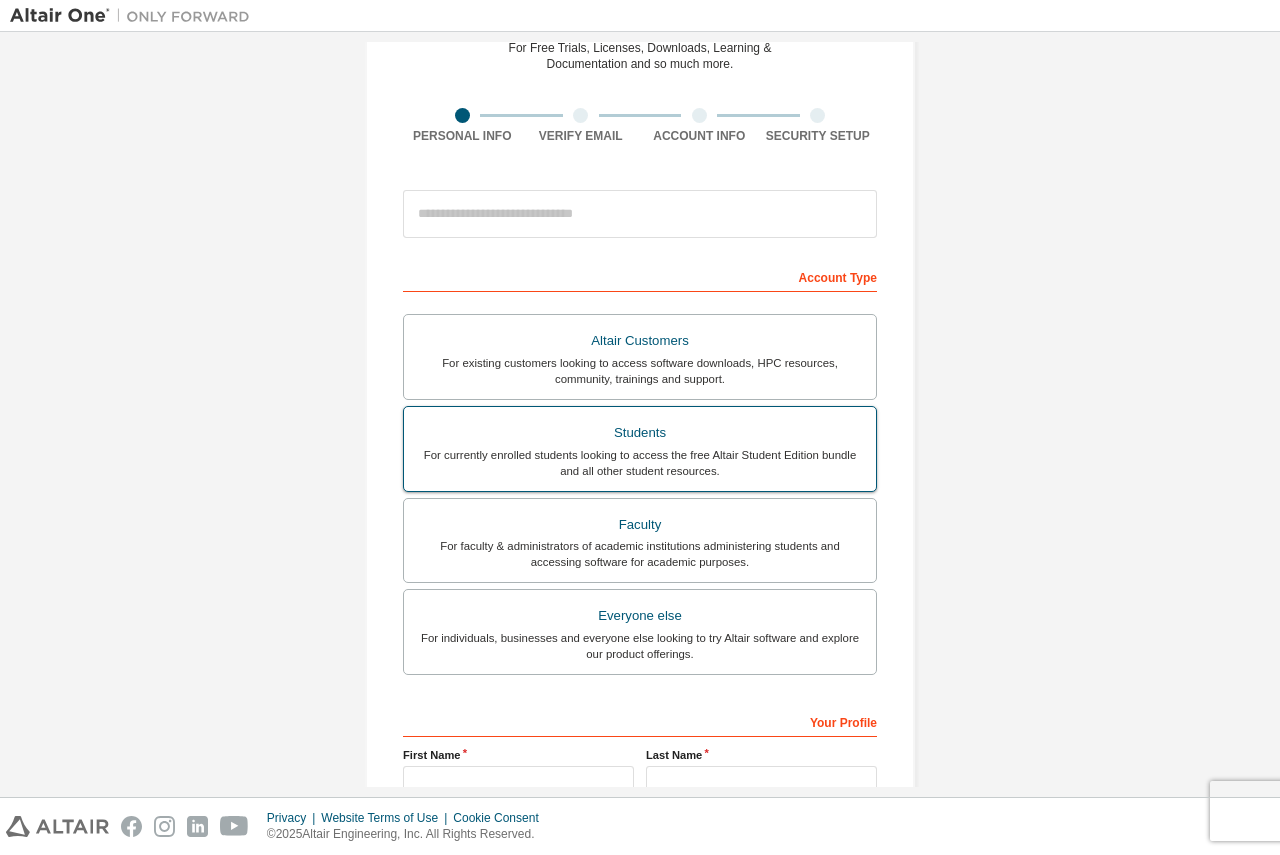 click on "For currently enrolled students looking to access the free Altair Student Edition bundle and all other student resources." at bounding box center (640, 463) 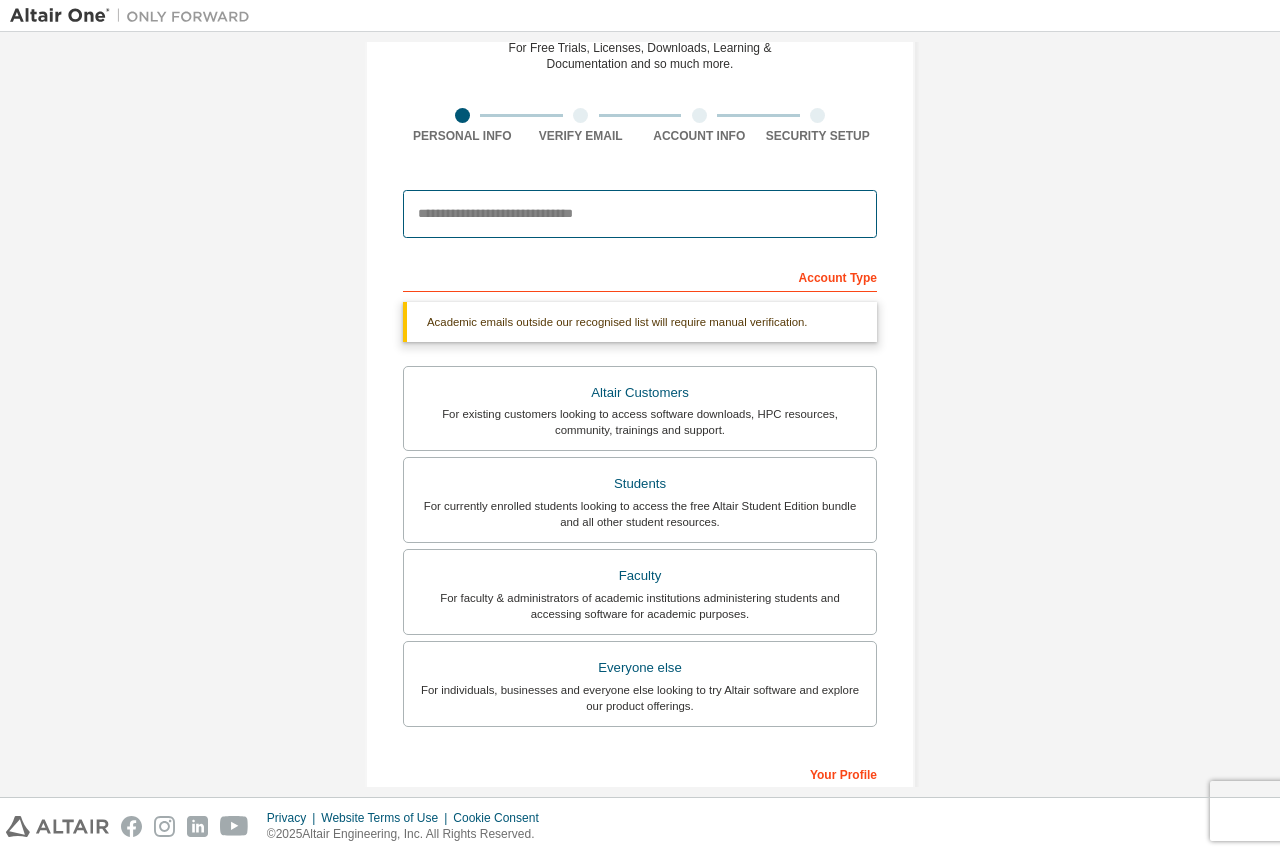 click at bounding box center [640, 214] 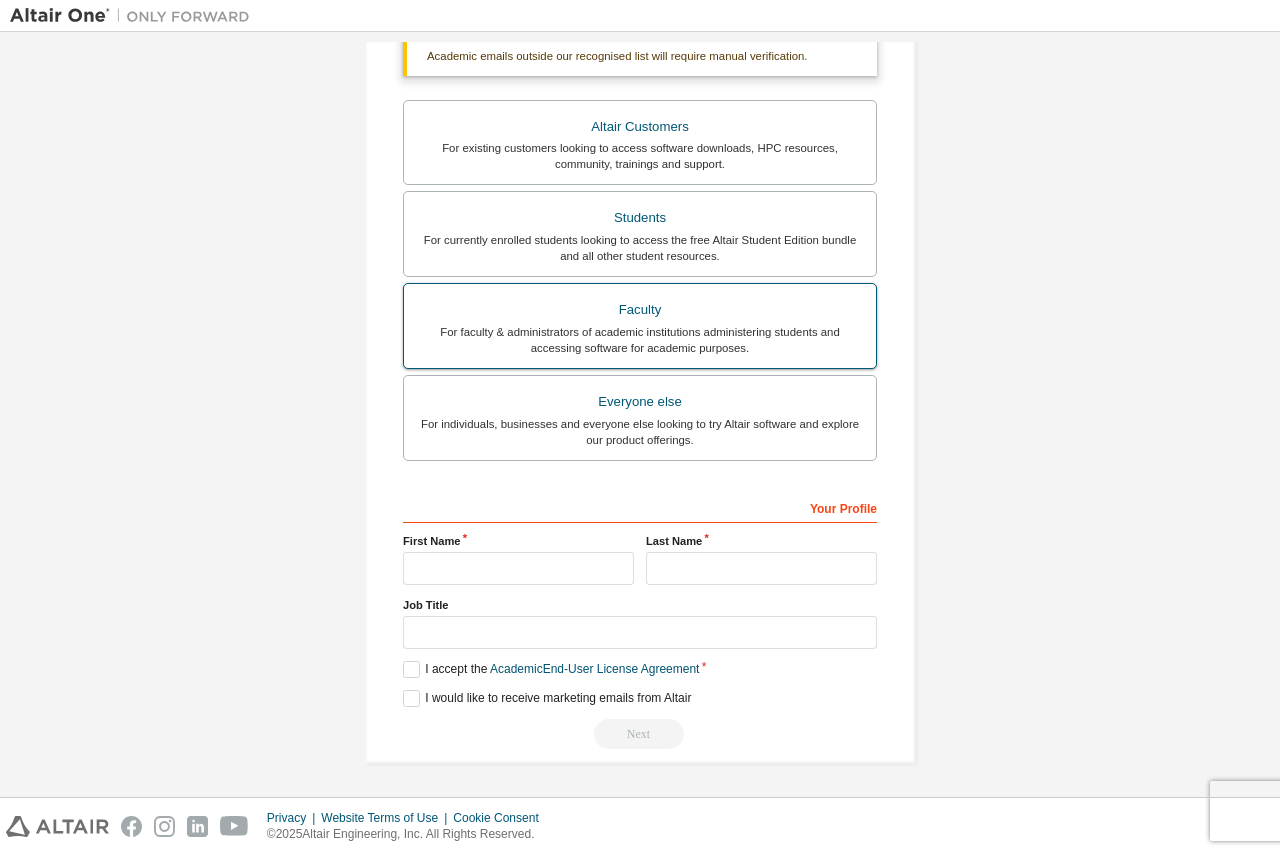 scroll, scrollTop: 0, scrollLeft: 0, axis: both 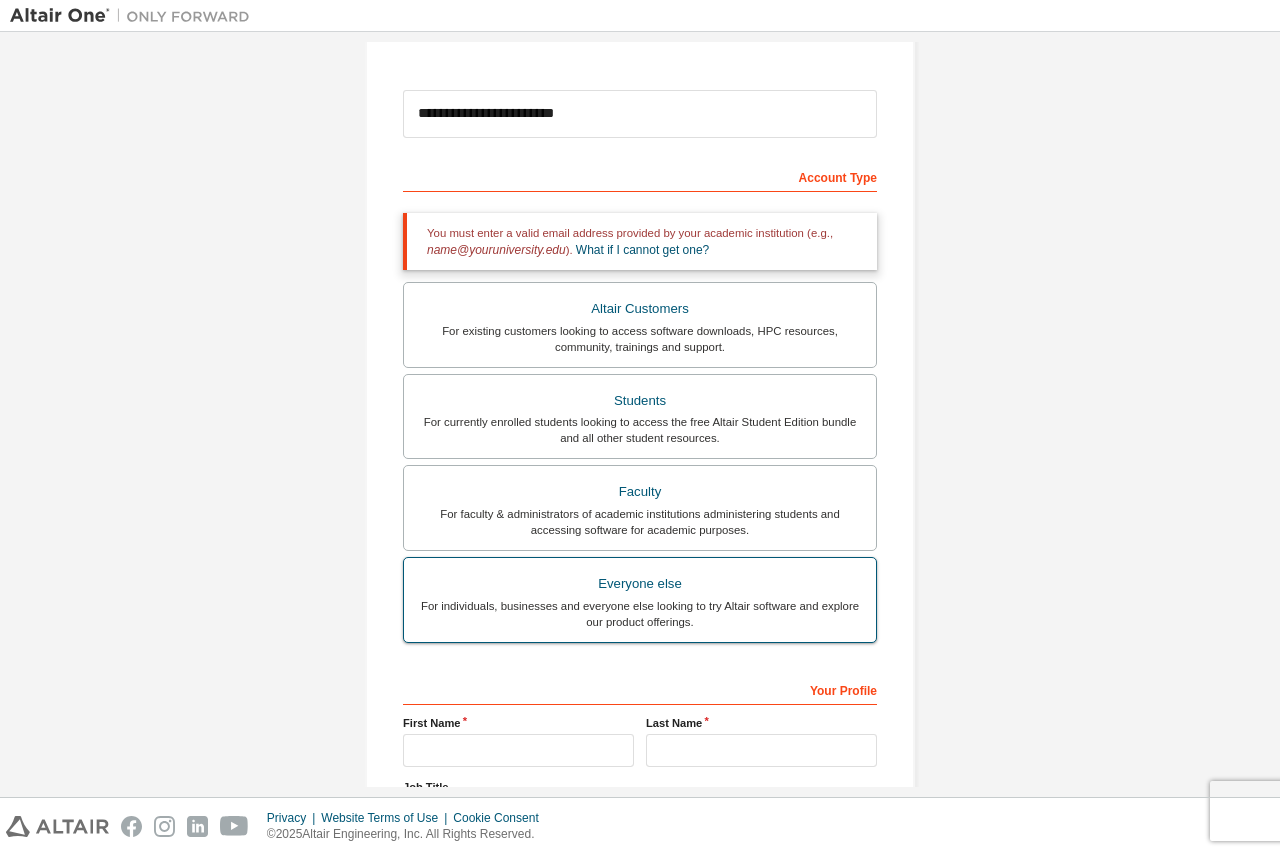 click on "For individuals, businesses and everyone else looking to try Altair software and explore our product offerings." at bounding box center [640, 614] 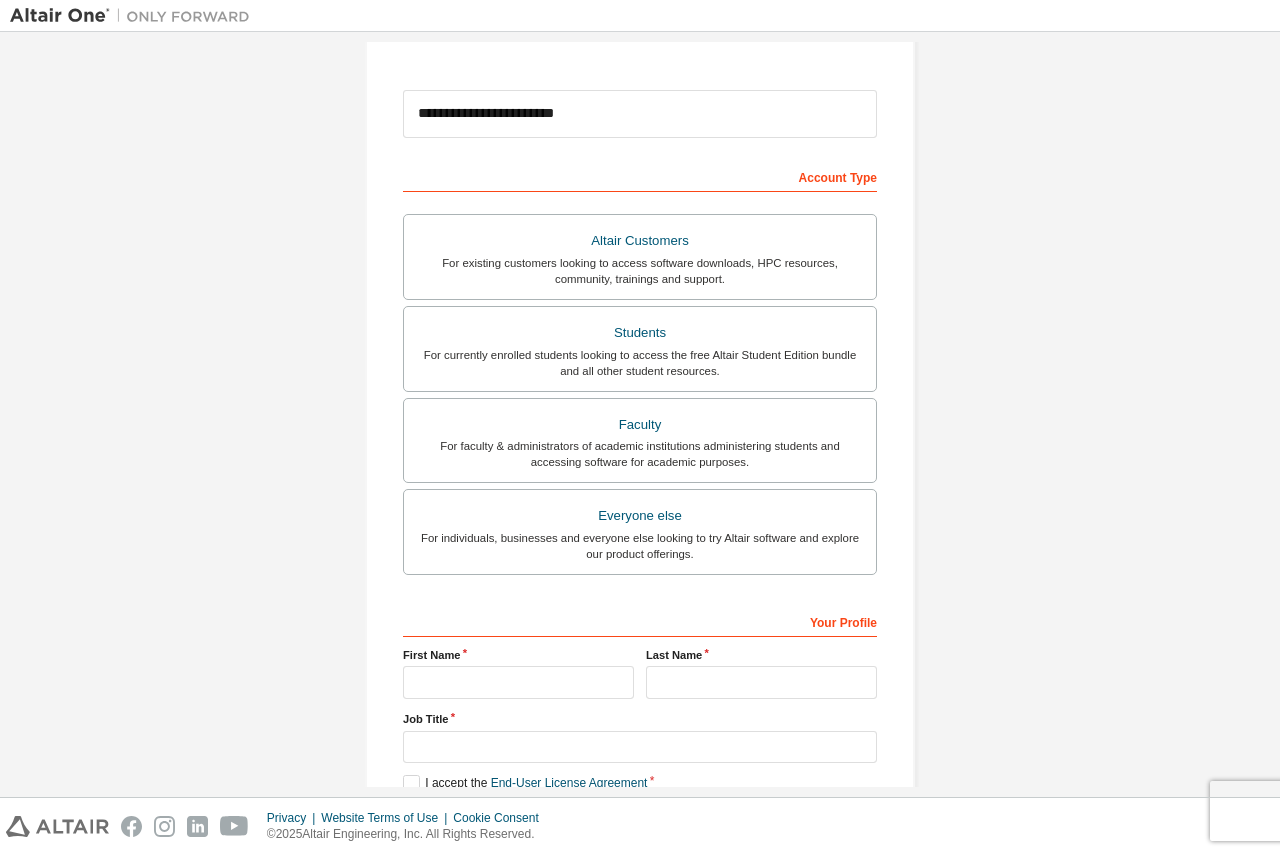 scroll, scrollTop: 0, scrollLeft: 0, axis: both 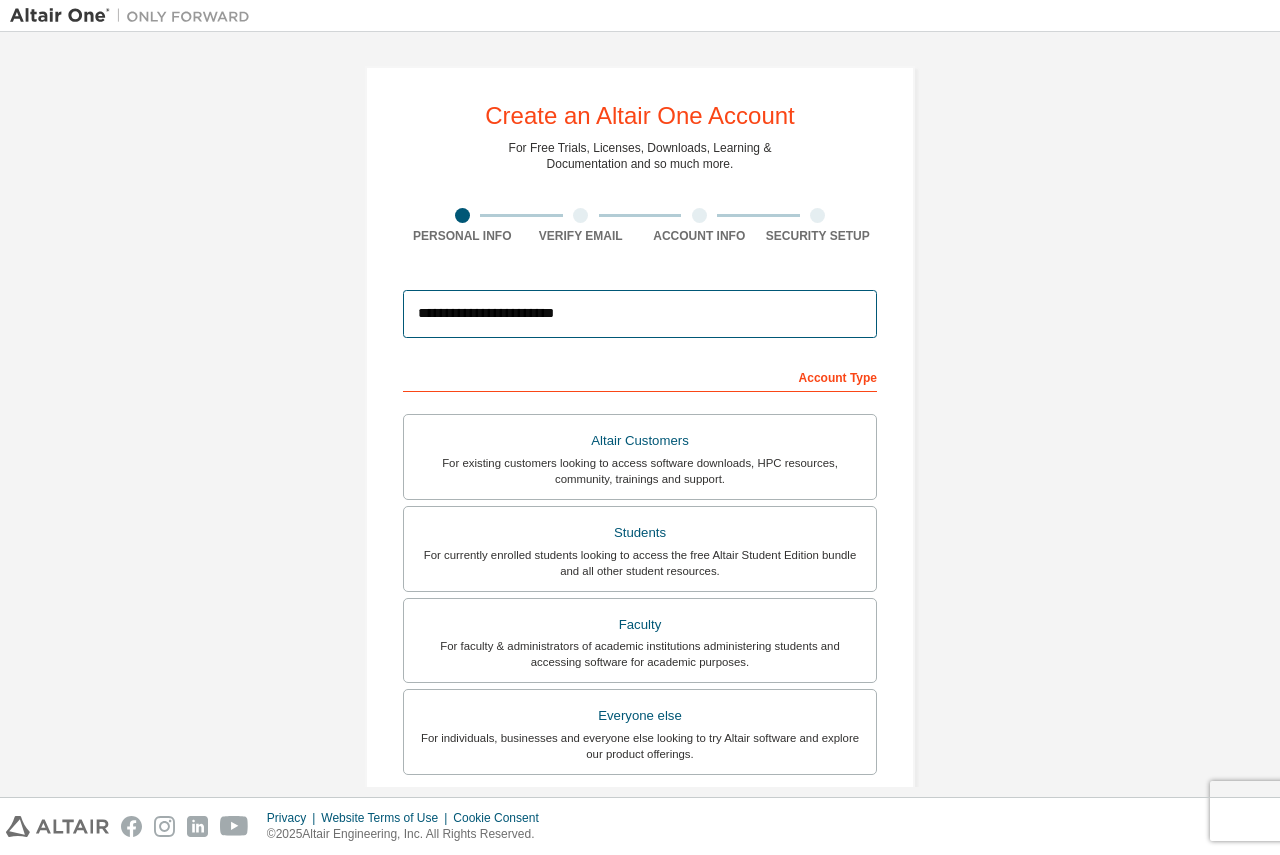click on "**********" at bounding box center (640, 314) 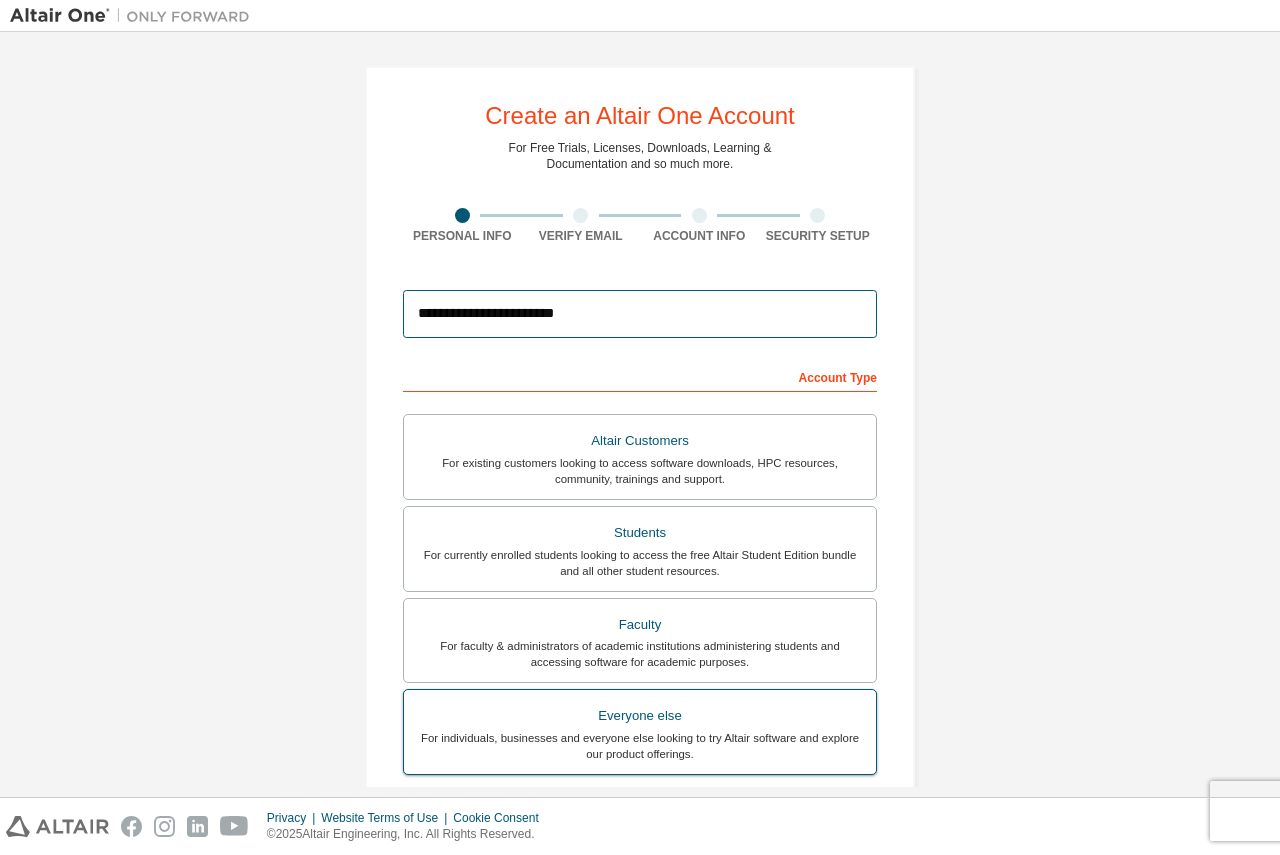 scroll, scrollTop: 300, scrollLeft: 0, axis: vertical 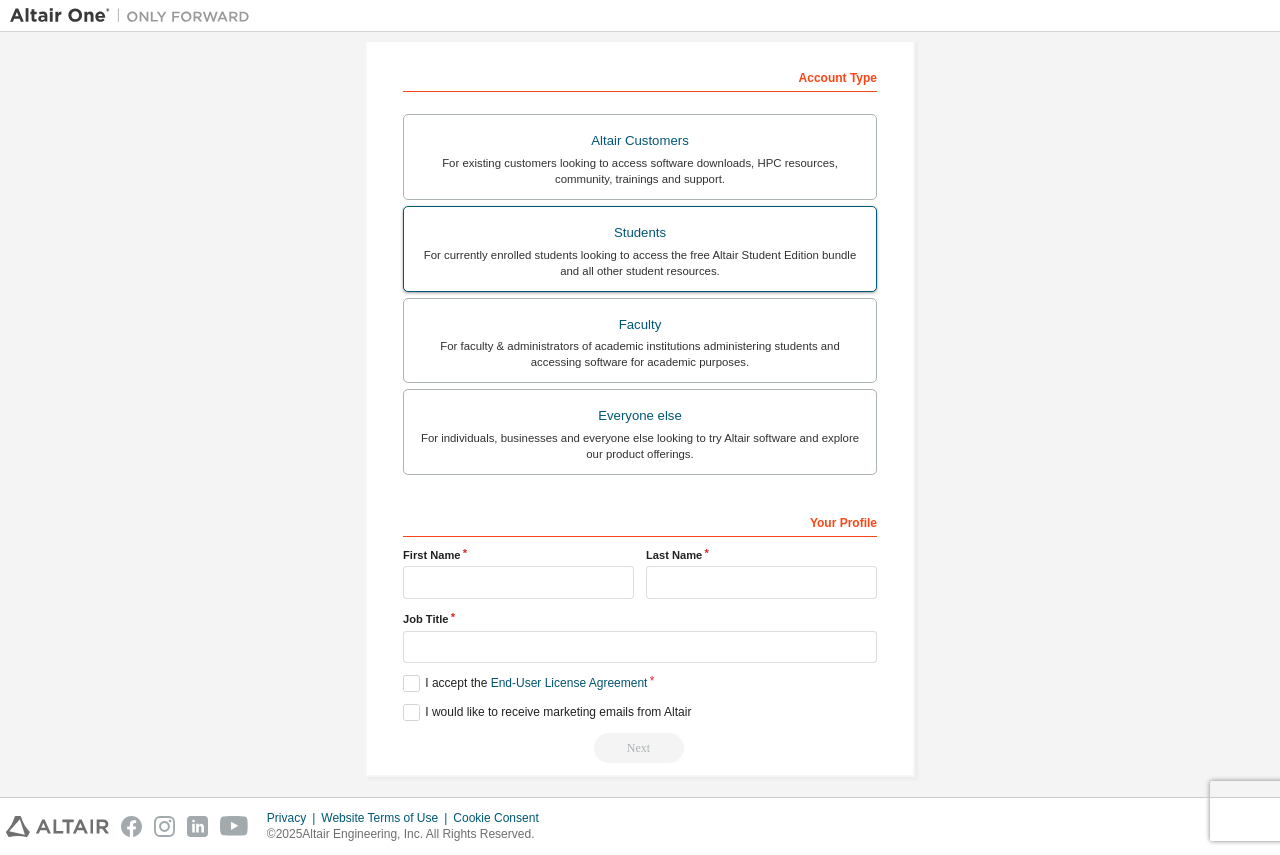 click on "For currently enrolled students looking to access the free Altair Student Edition bundle and all other student resources." at bounding box center (640, 263) 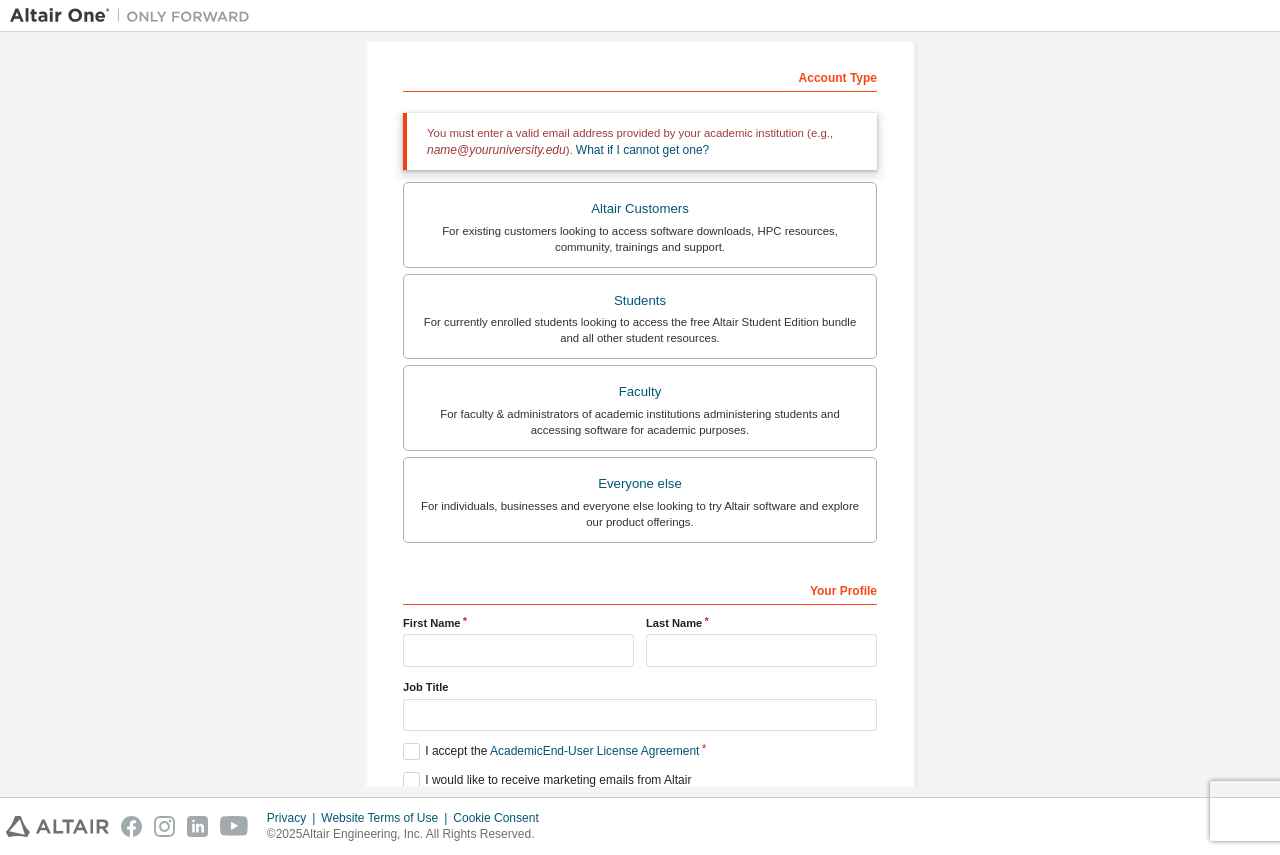 scroll, scrollTop: 383, scrollLeft: 0, axis: vertical 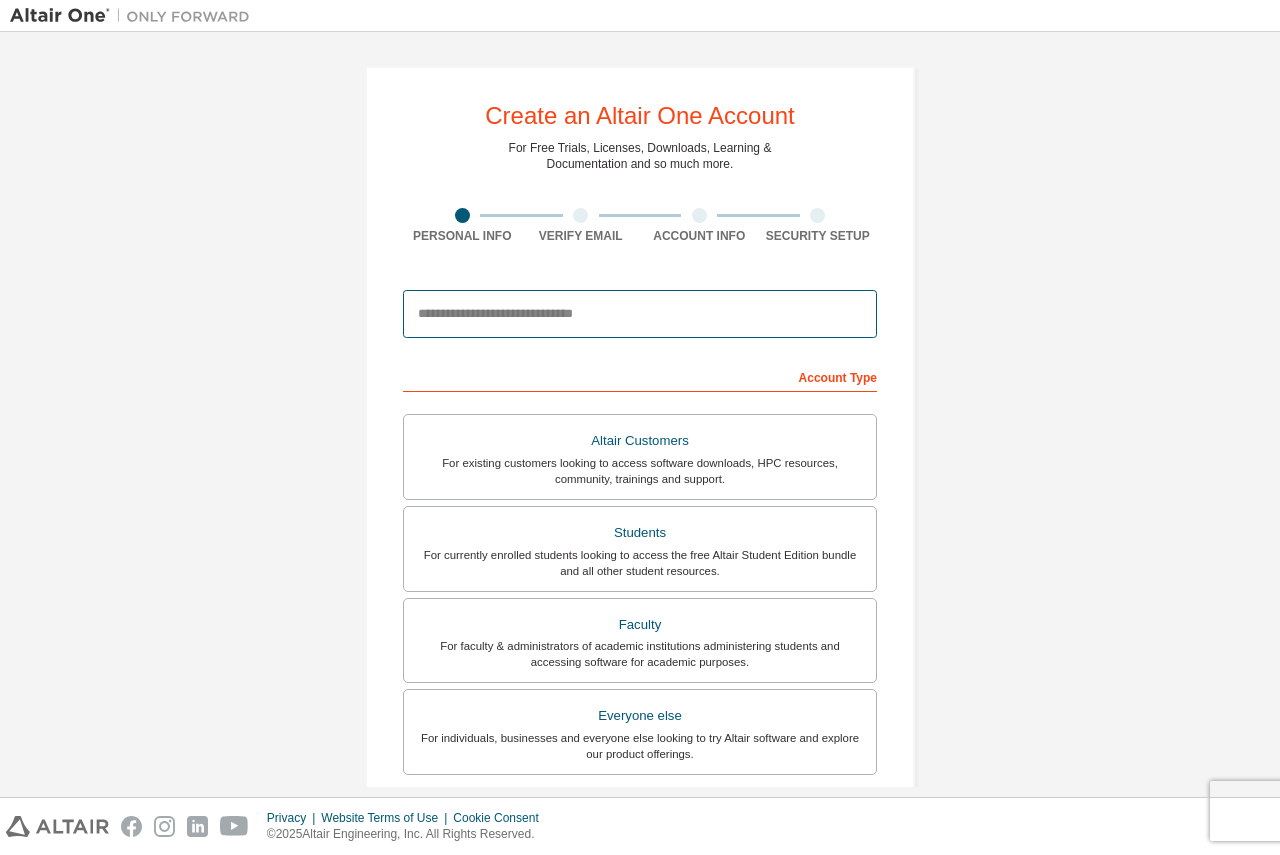 click at bounding box center (640, 314) 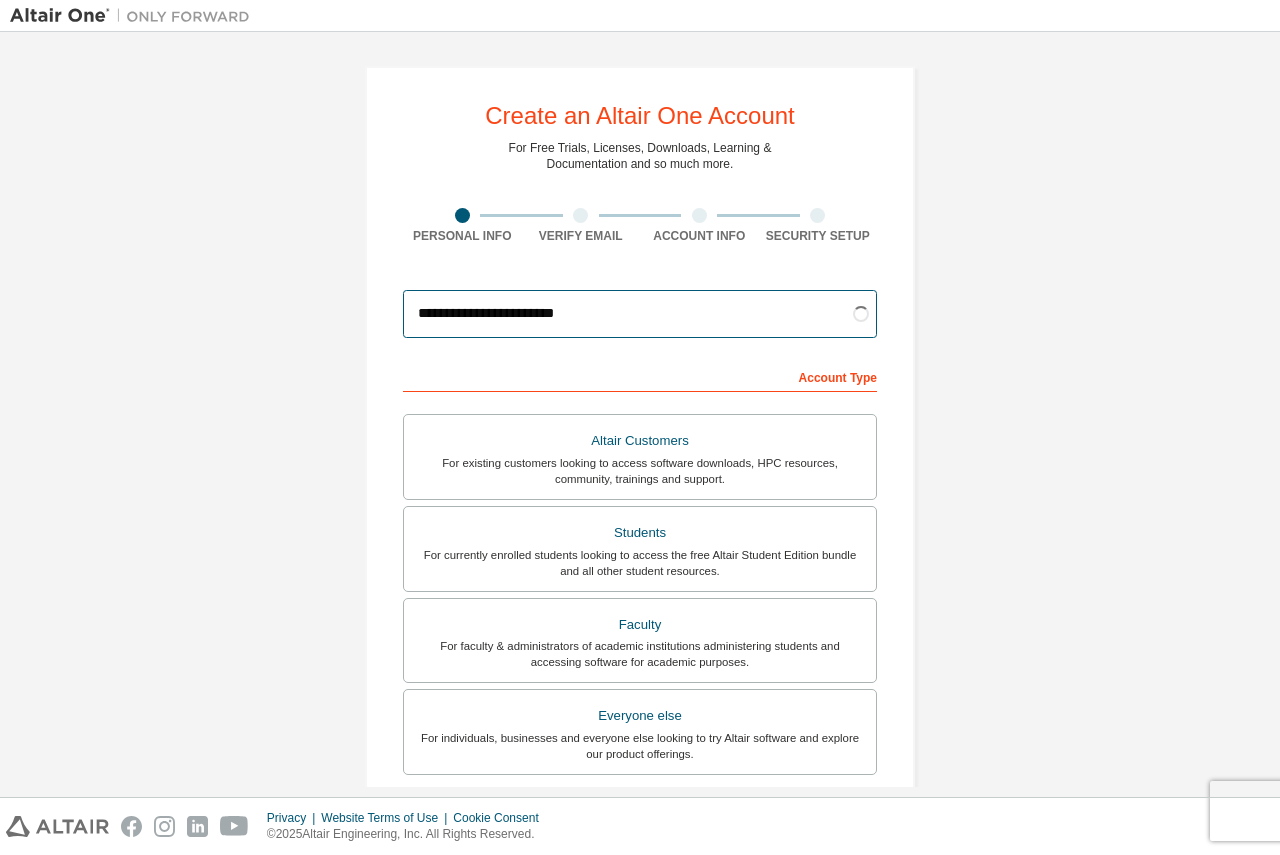 scroll, scrollTop: 300, scrollLeft: 0, axis: vertical 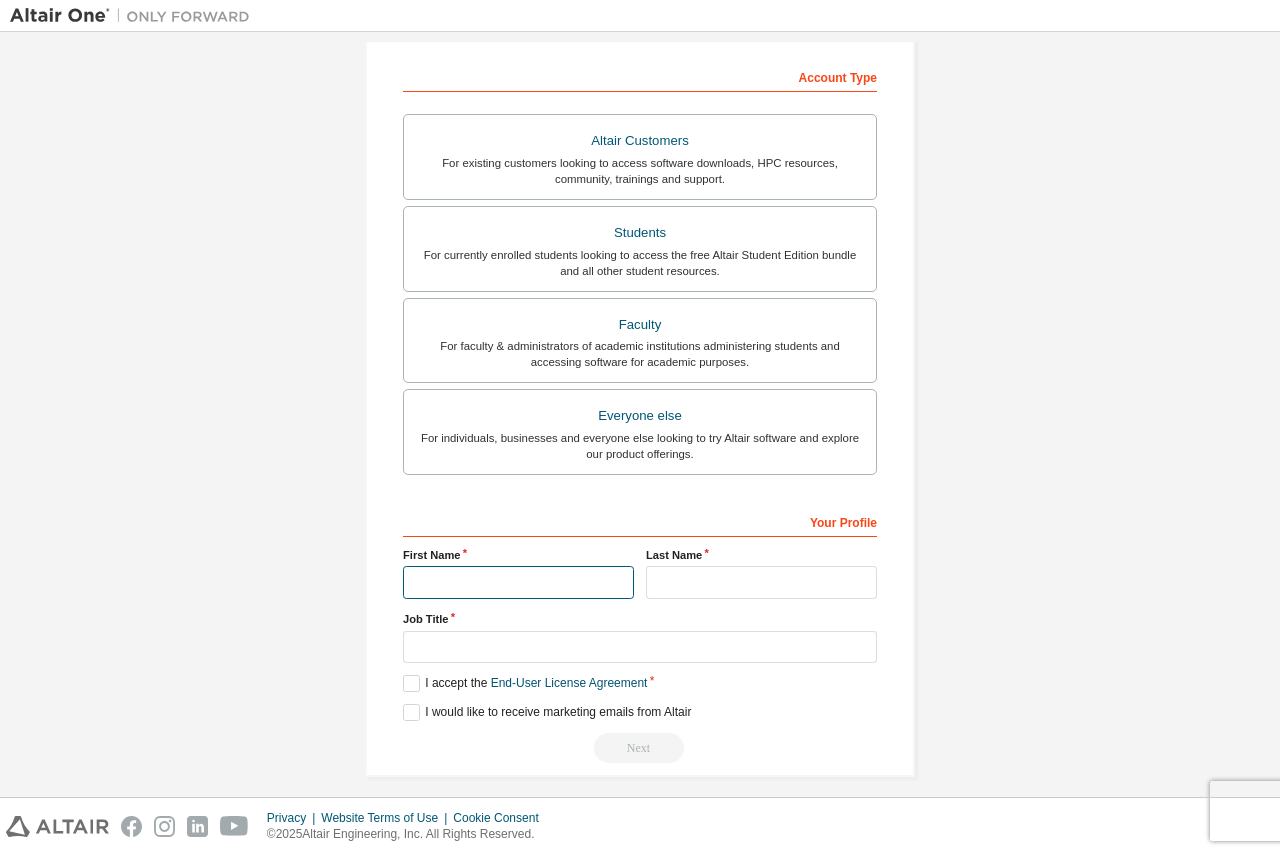 click at bounding box center [518, 582] 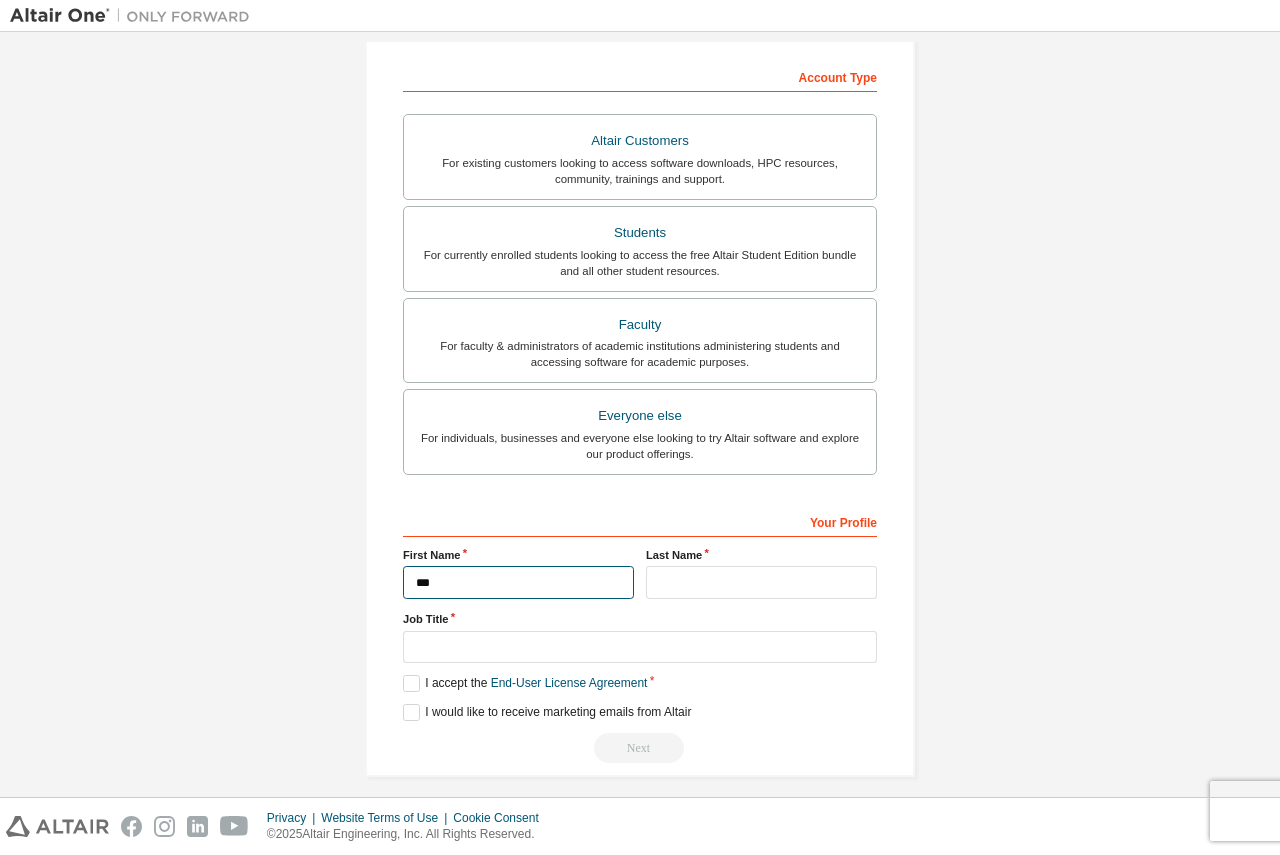 click on "***" at bounding box center [518, 582] 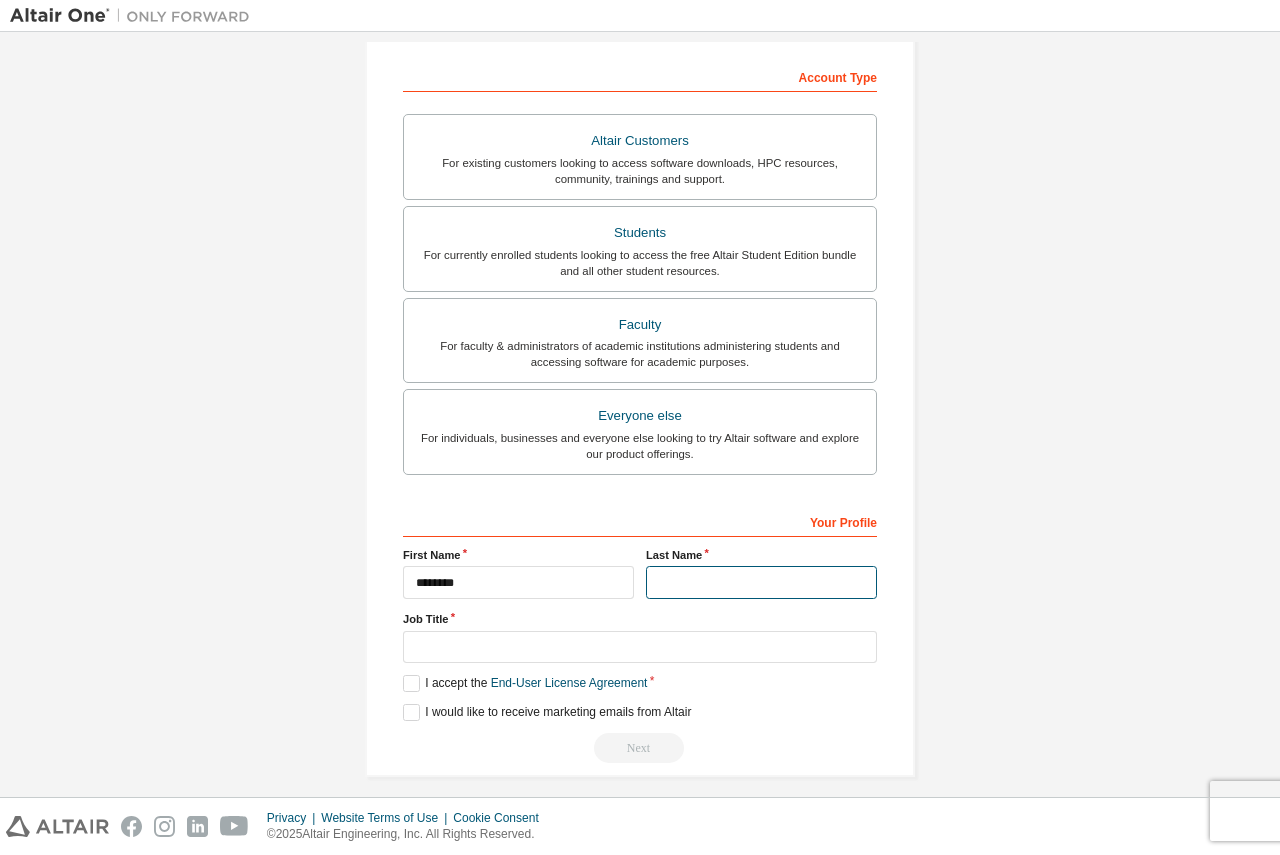 click at bounding box center [761, 582] 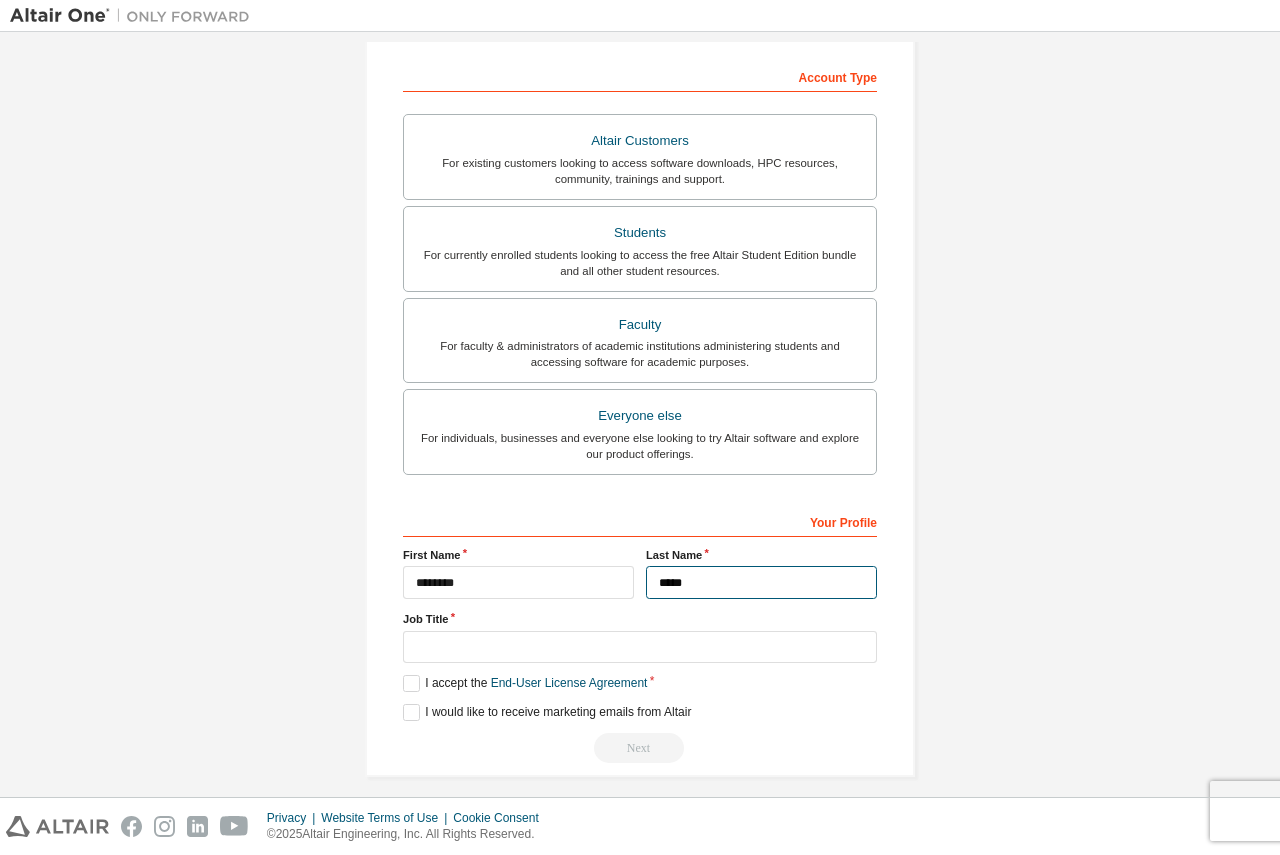 type on "*****" 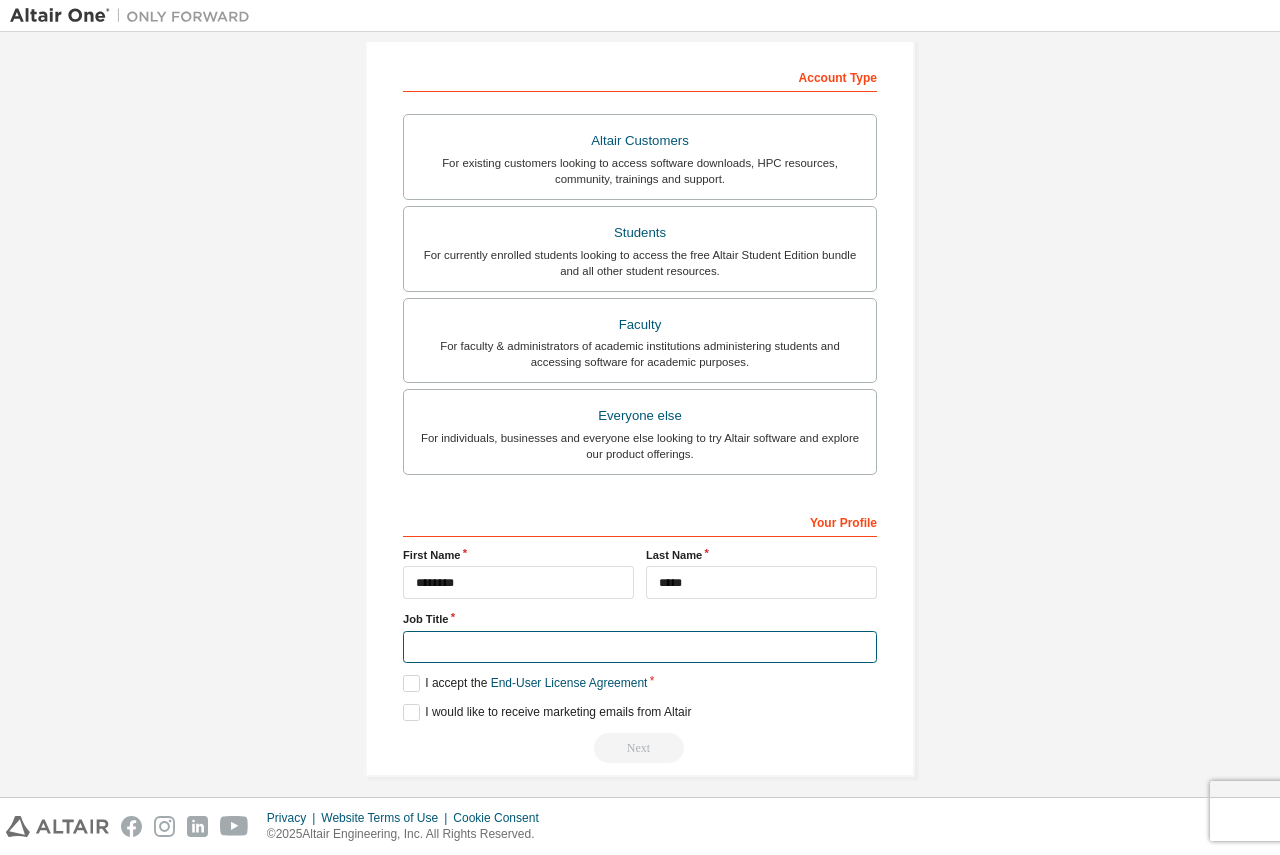 click at bounding box center [640, 647] 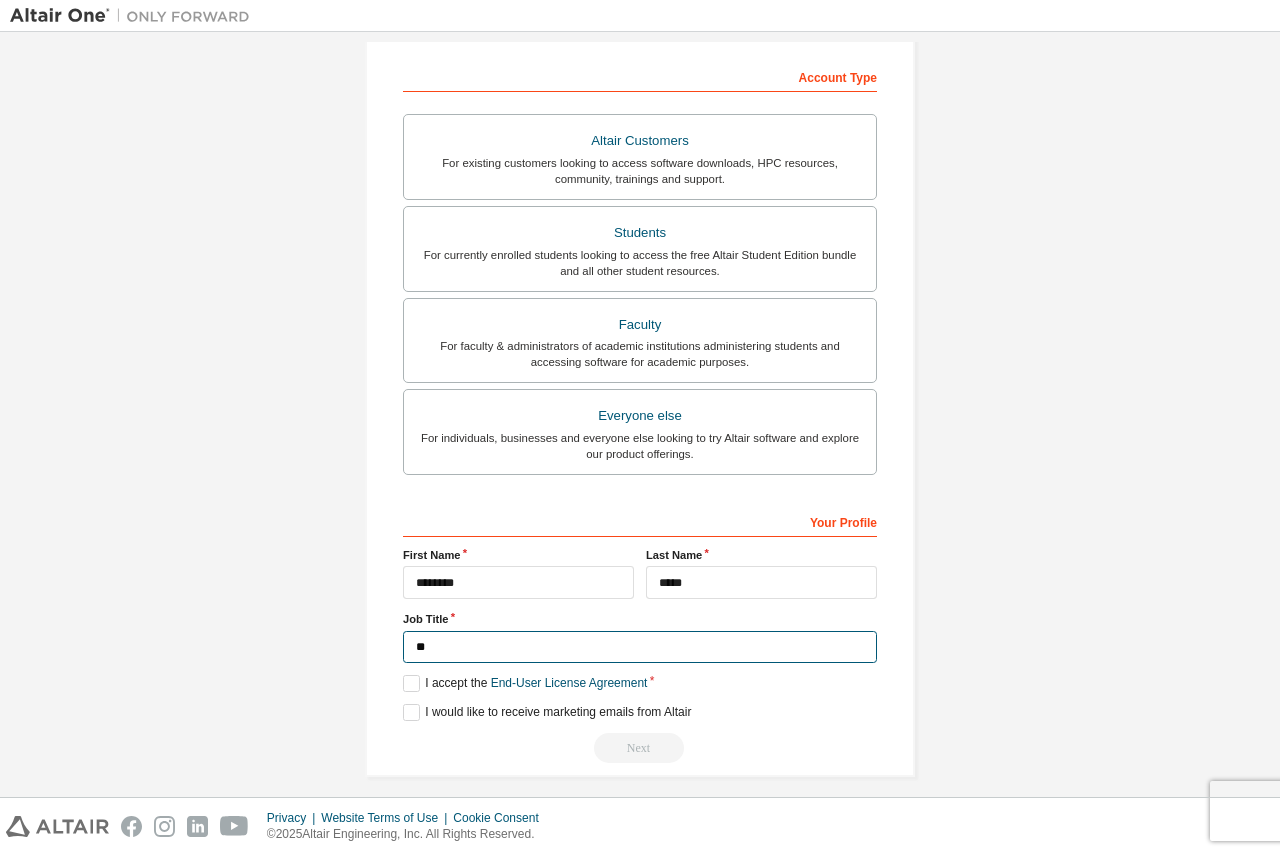 type on "*" 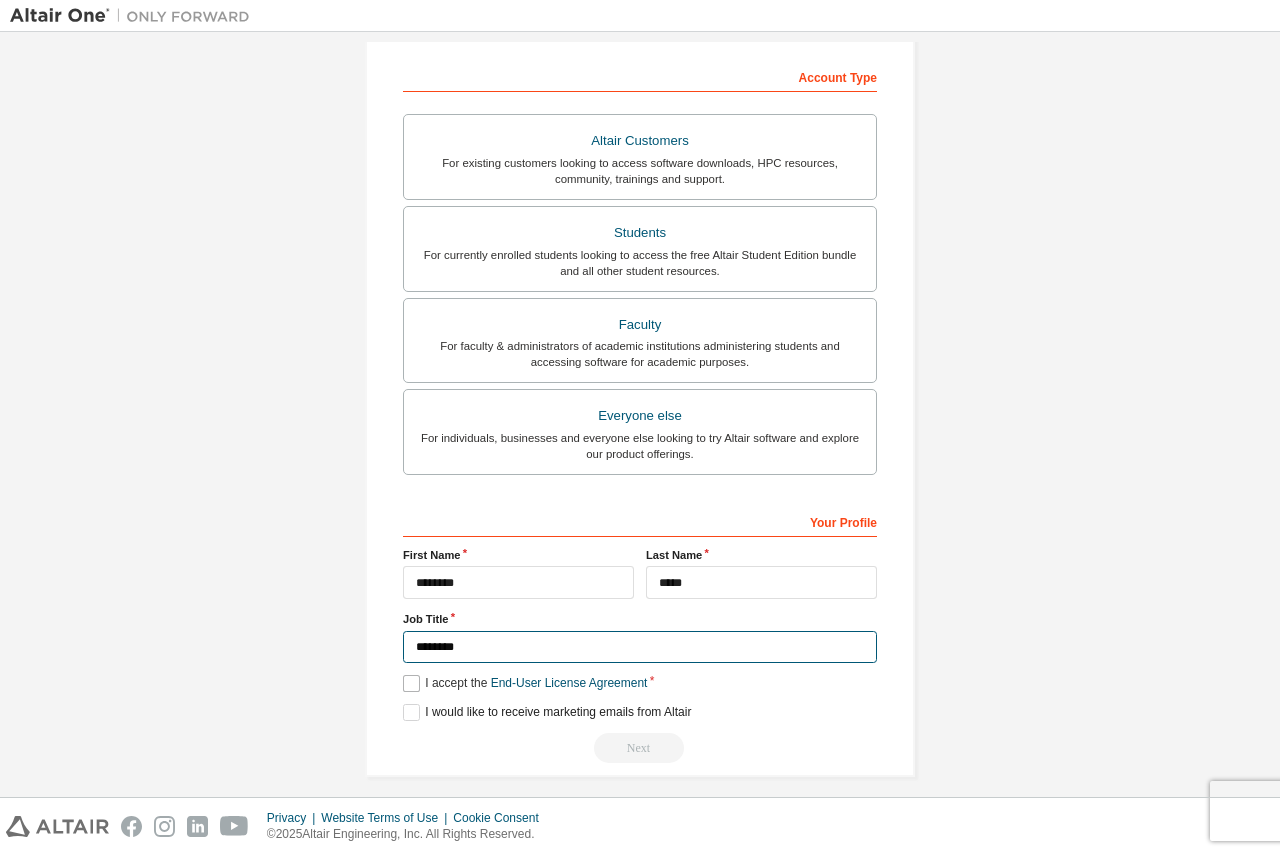 type on "********" 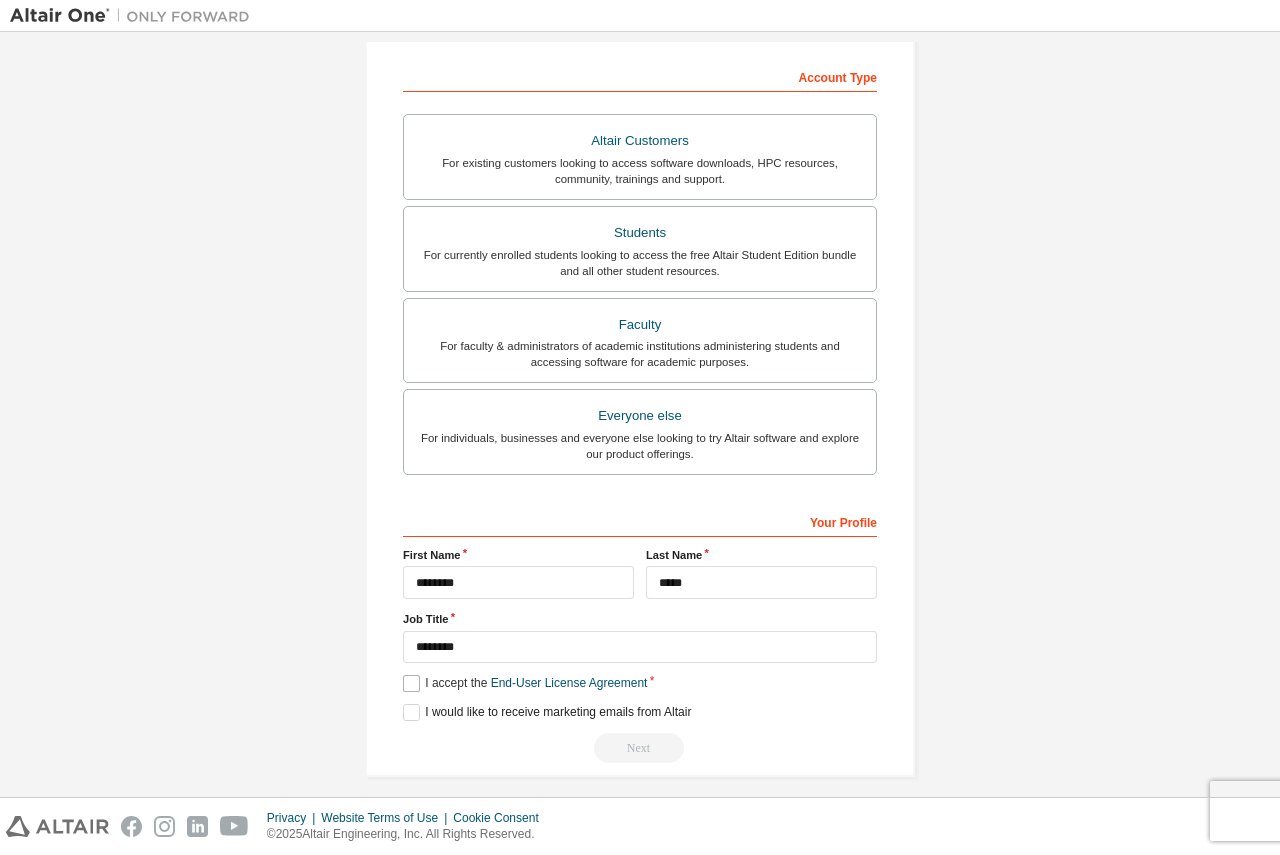 click on "**********" at bounding box center (640, 271) 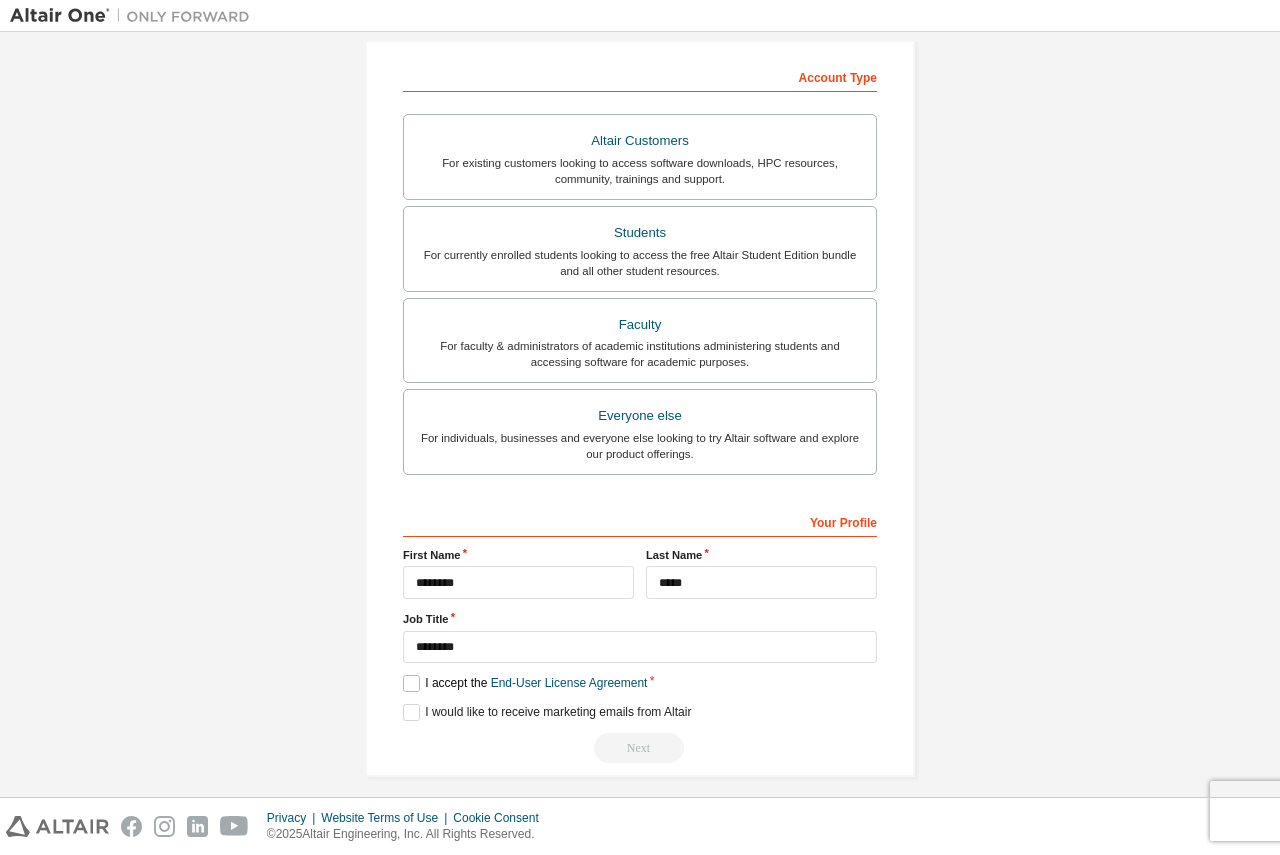 click on "I accept the    End-User License Agreement" at bounding box center (525, 683) 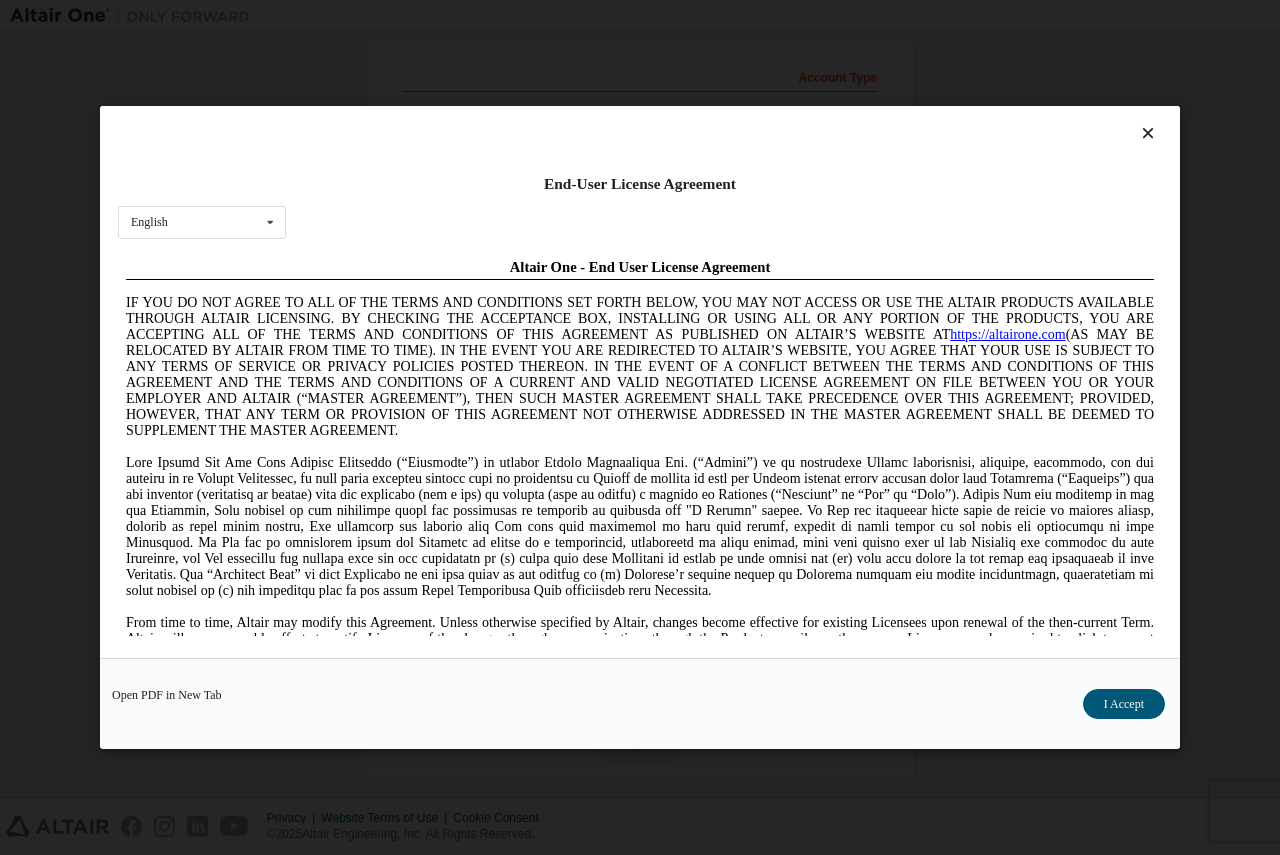 scroll, scrollTop: 0, scrollLeft: 0, axis: both 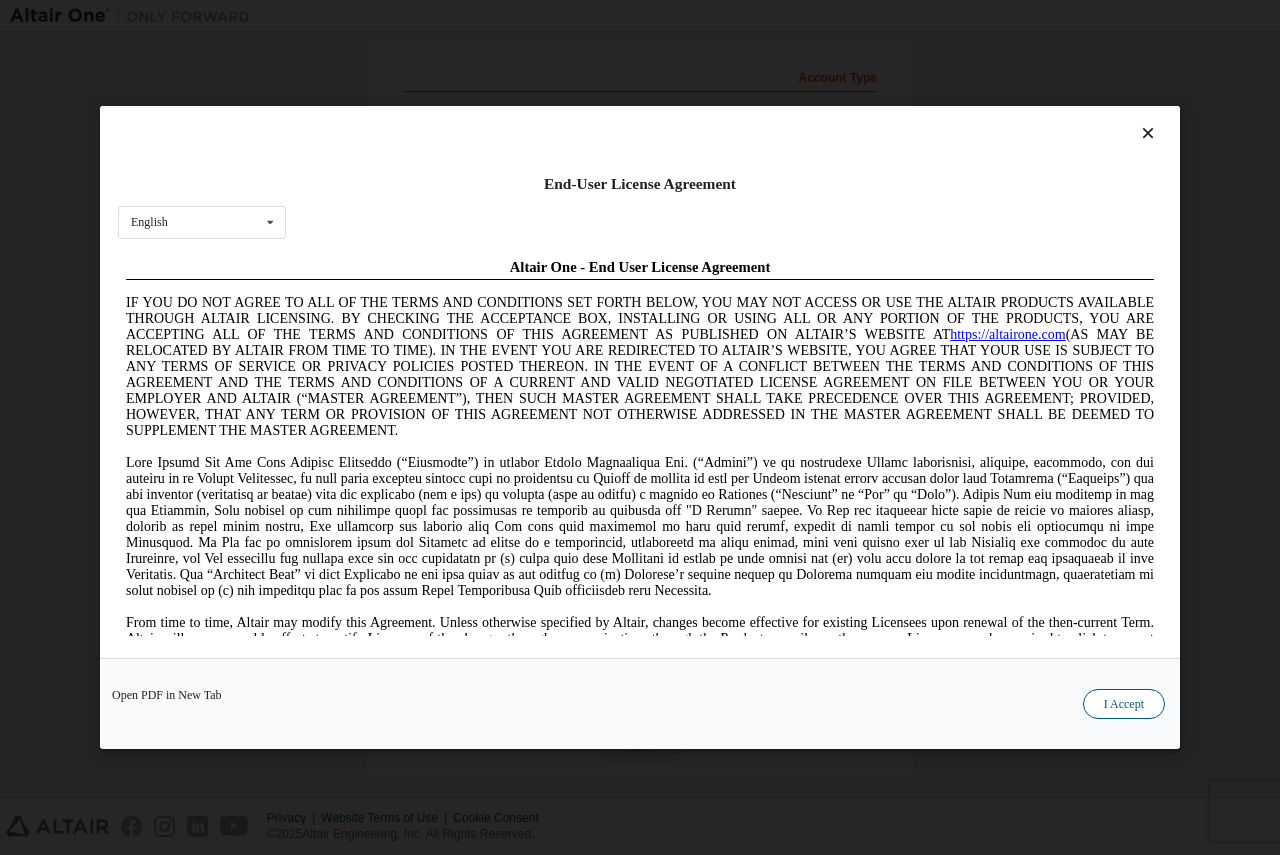 click on "I Accept" at bounding box center (1124, 704) 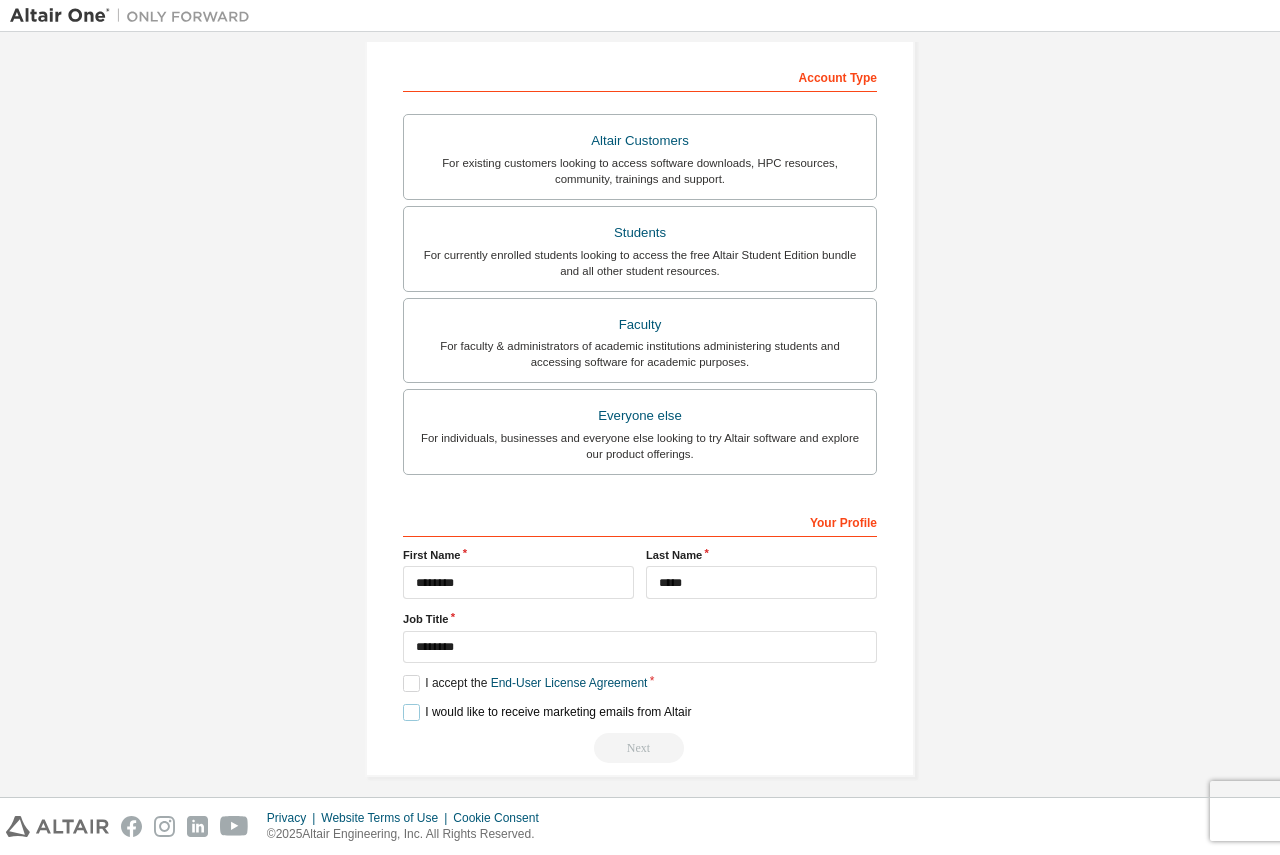 click on "I would like to receive marketing emails from Altair" at bounding box center (547, 712) 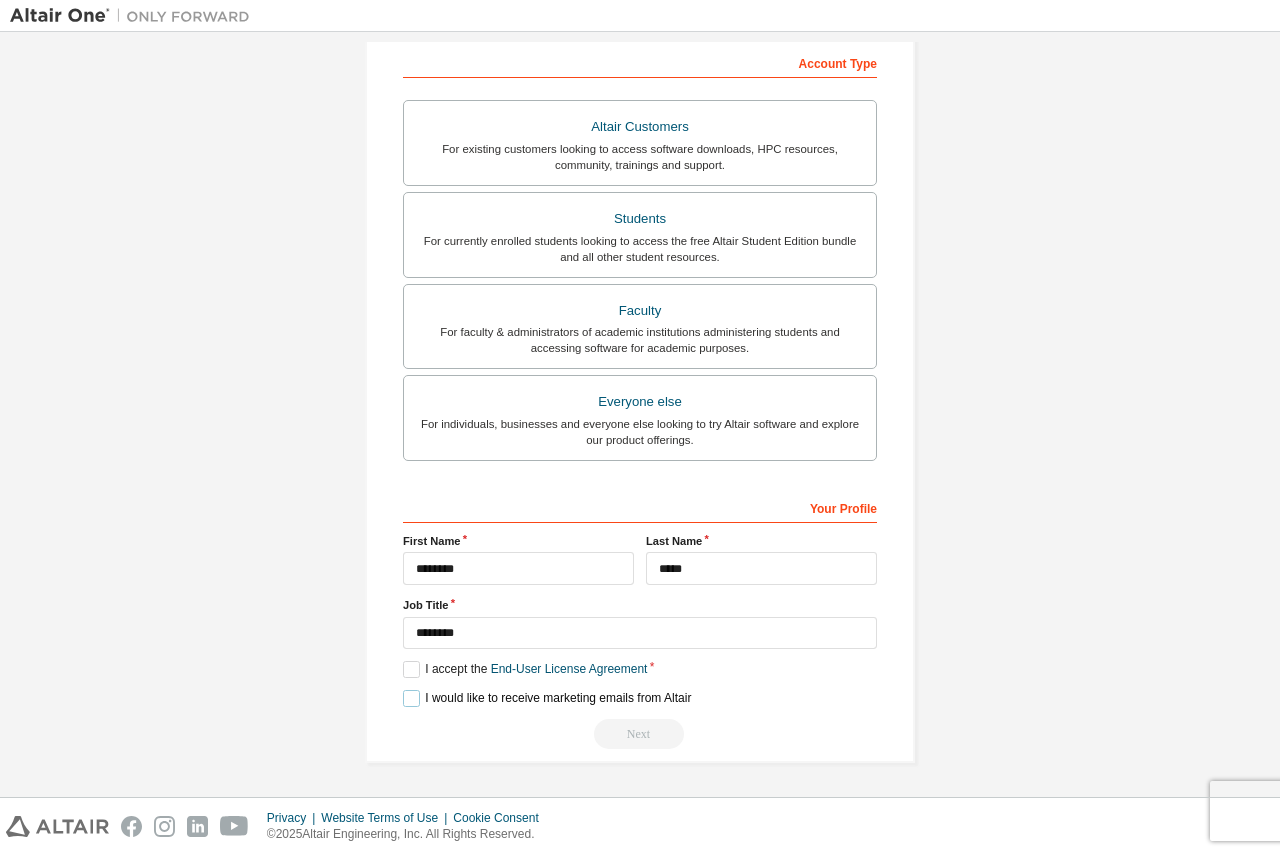 click on "I would like to receive marketing emails from Altair" at bounding box center [547, 698] 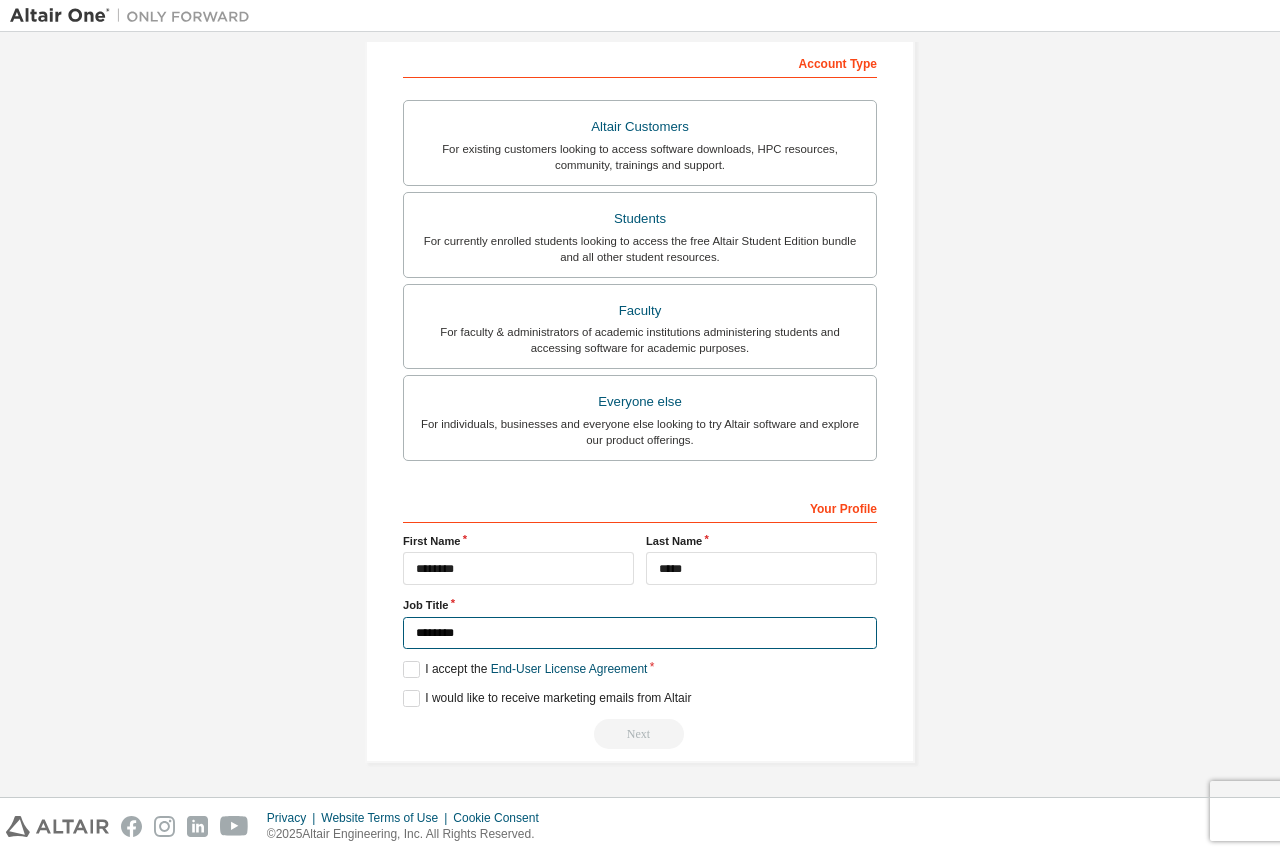 click on "********" at bounding box center (640, 633) 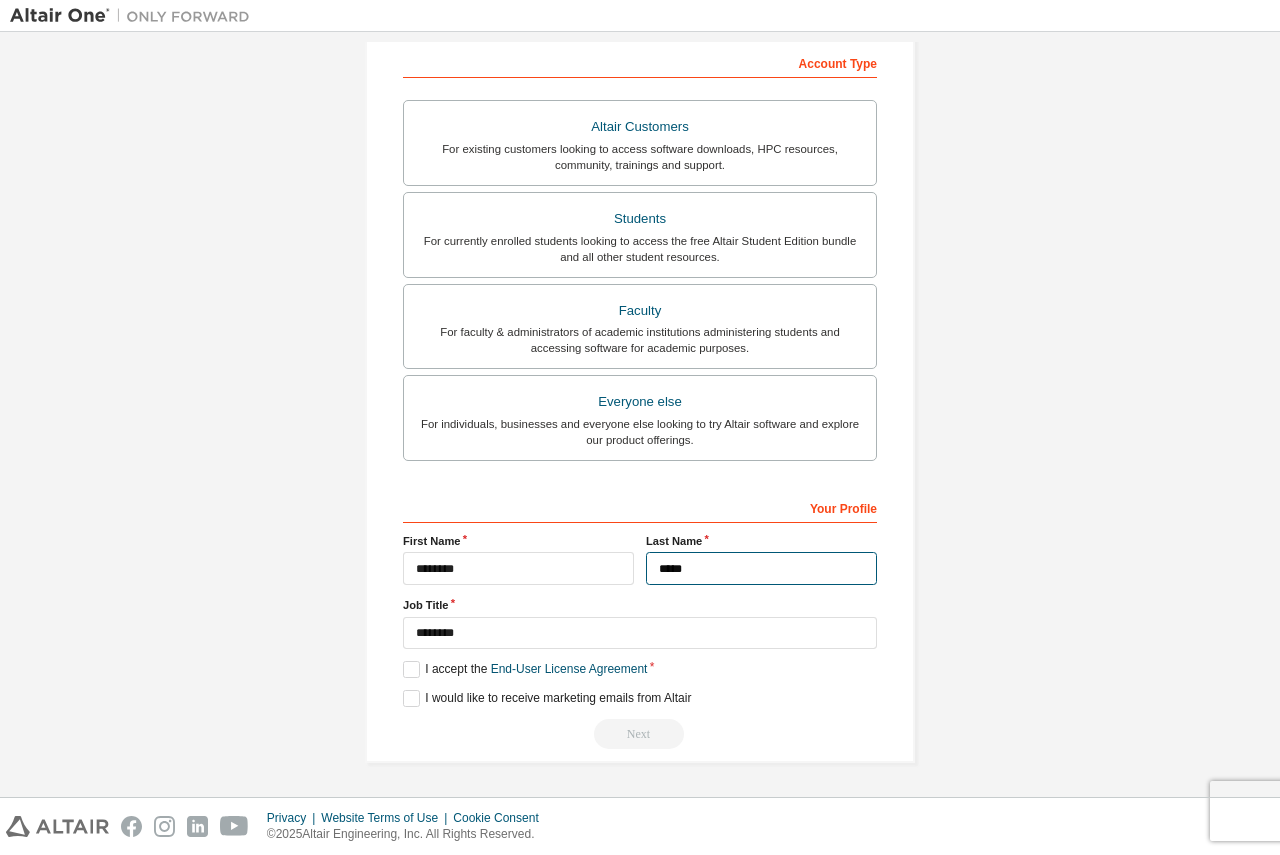 click on "*****" at bounding box center (761, 568) 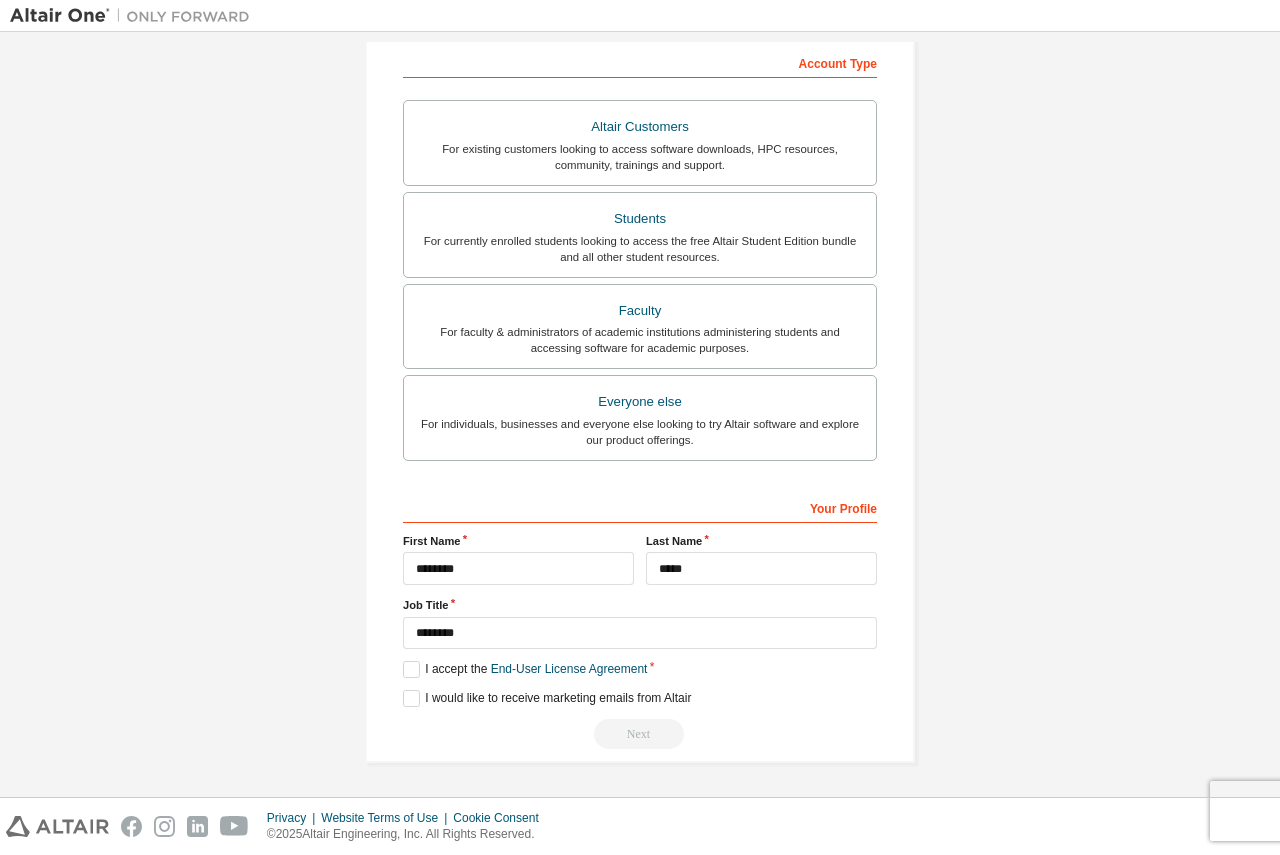 click on "First Name [NAME]" at bounding box center (518, 559) 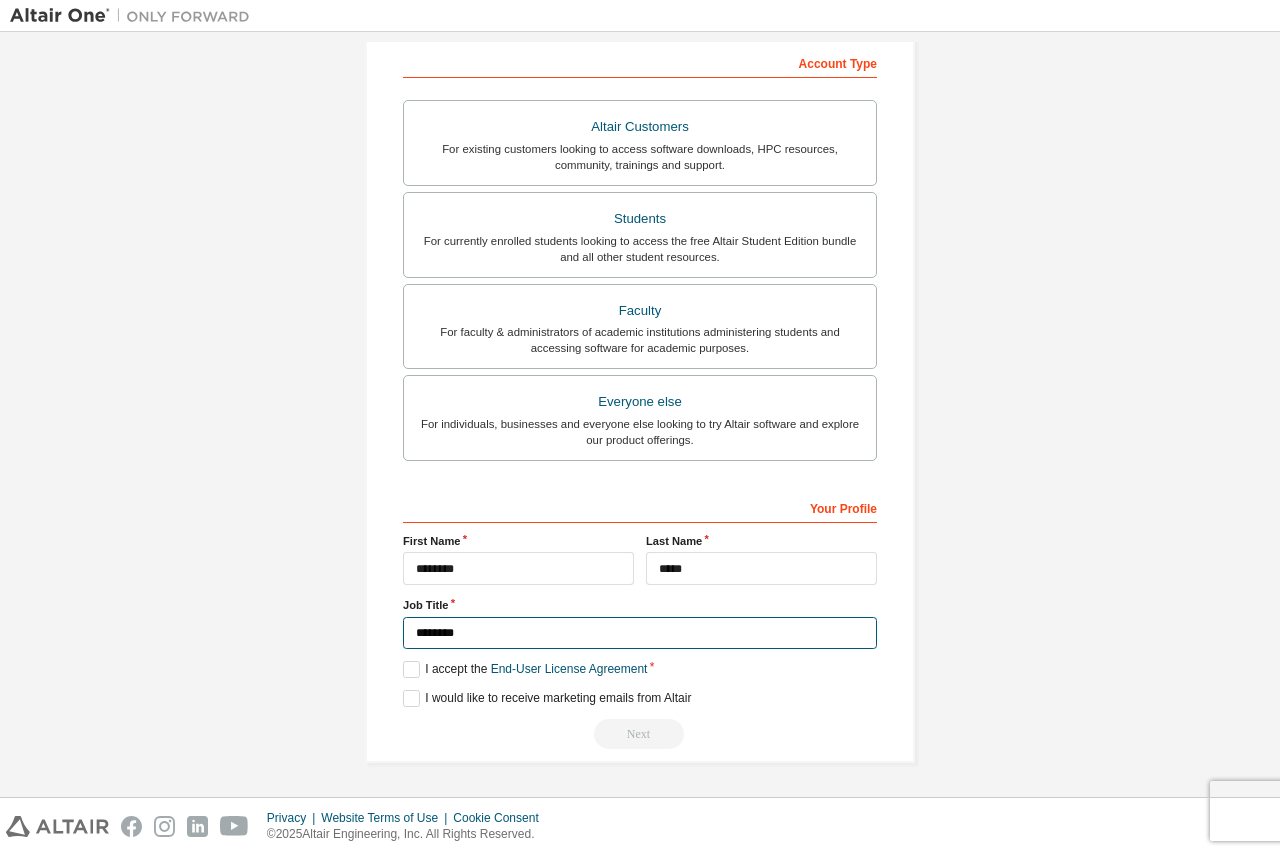 click on "********" at bounding box center [640, 633] 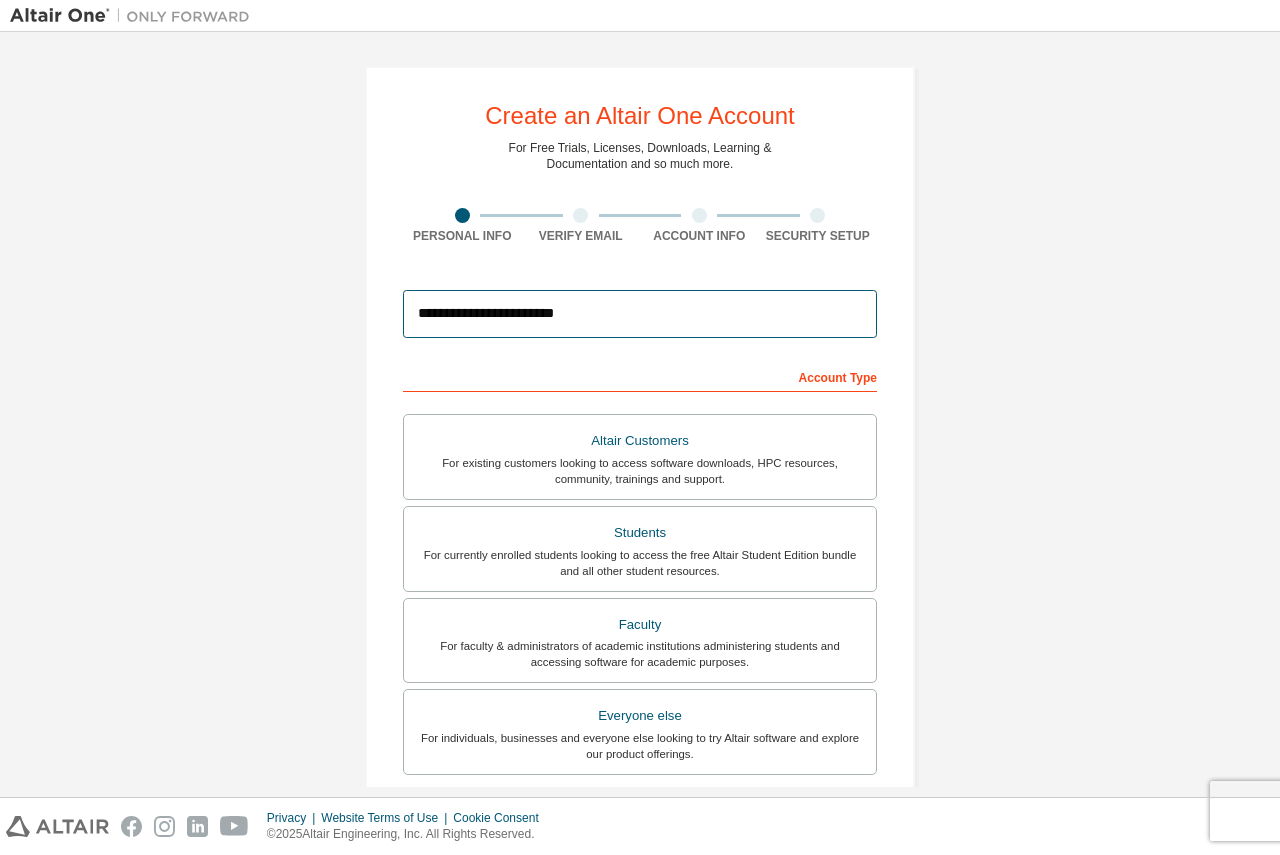 click on "**********" at bounding box center [640, 314] 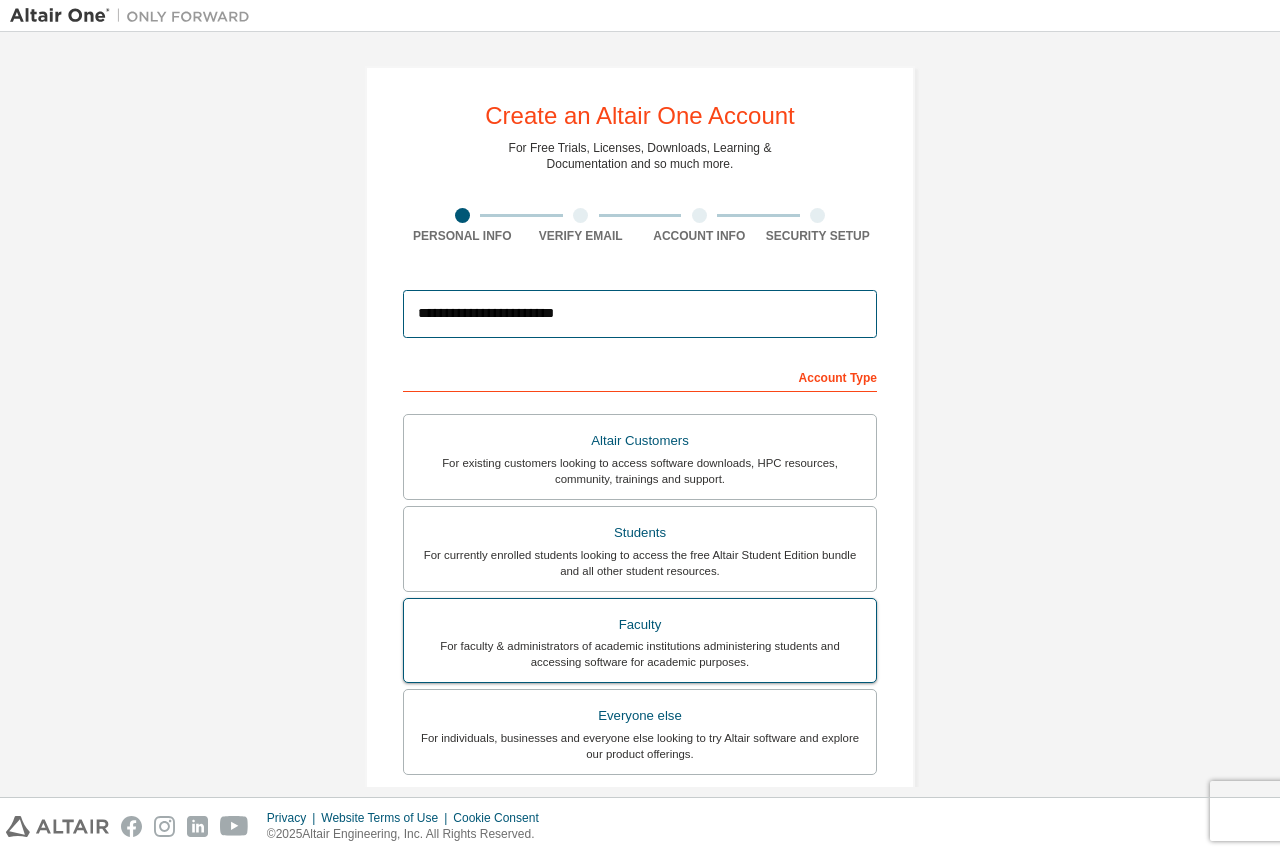scroll, scrollTop: 300, scrollLeft: 0, axis: vertical 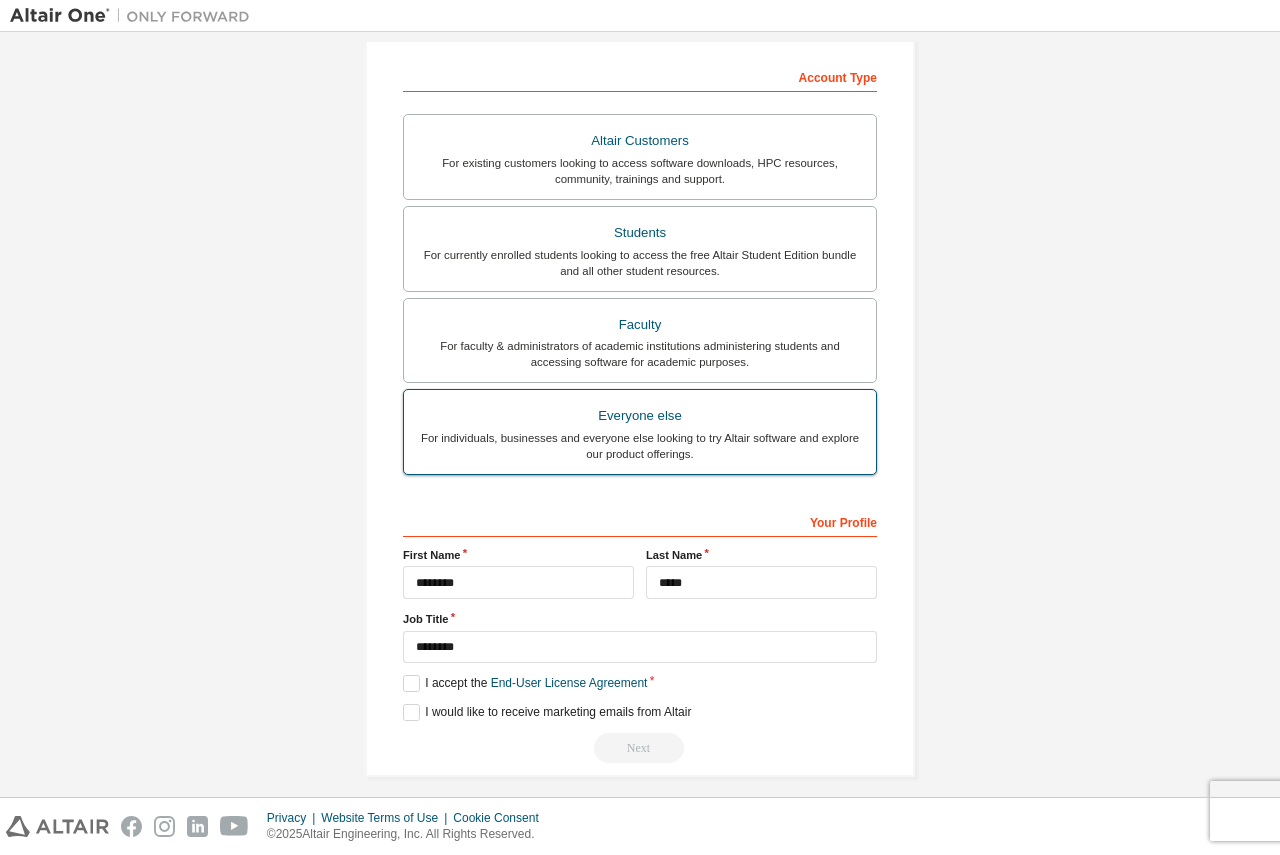 click on "For individuals, businesses and everyone else looking to try Altair software and explore our product offerings." at bounding box center [640, 446] 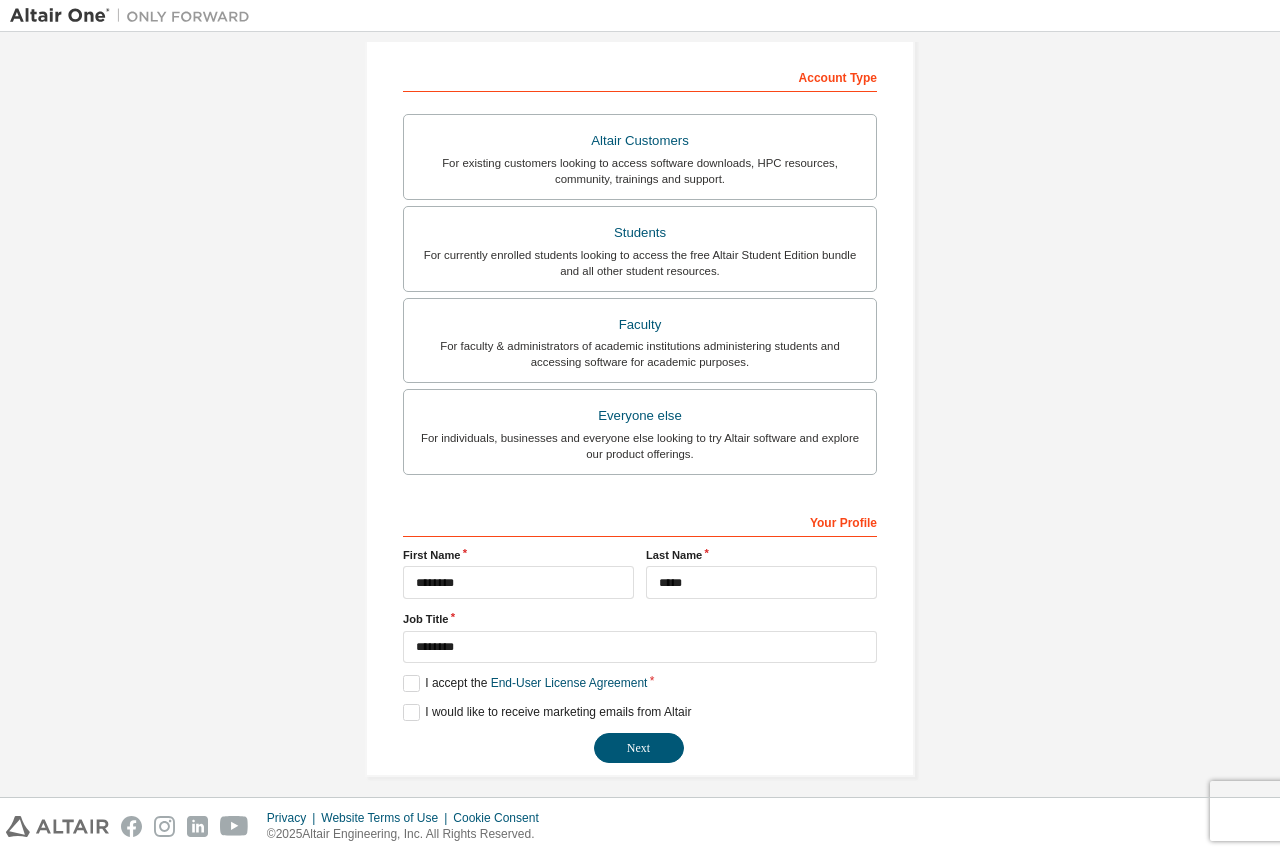 scroll, scrollTop: 314, scrollLeft: 0, axis: vertical 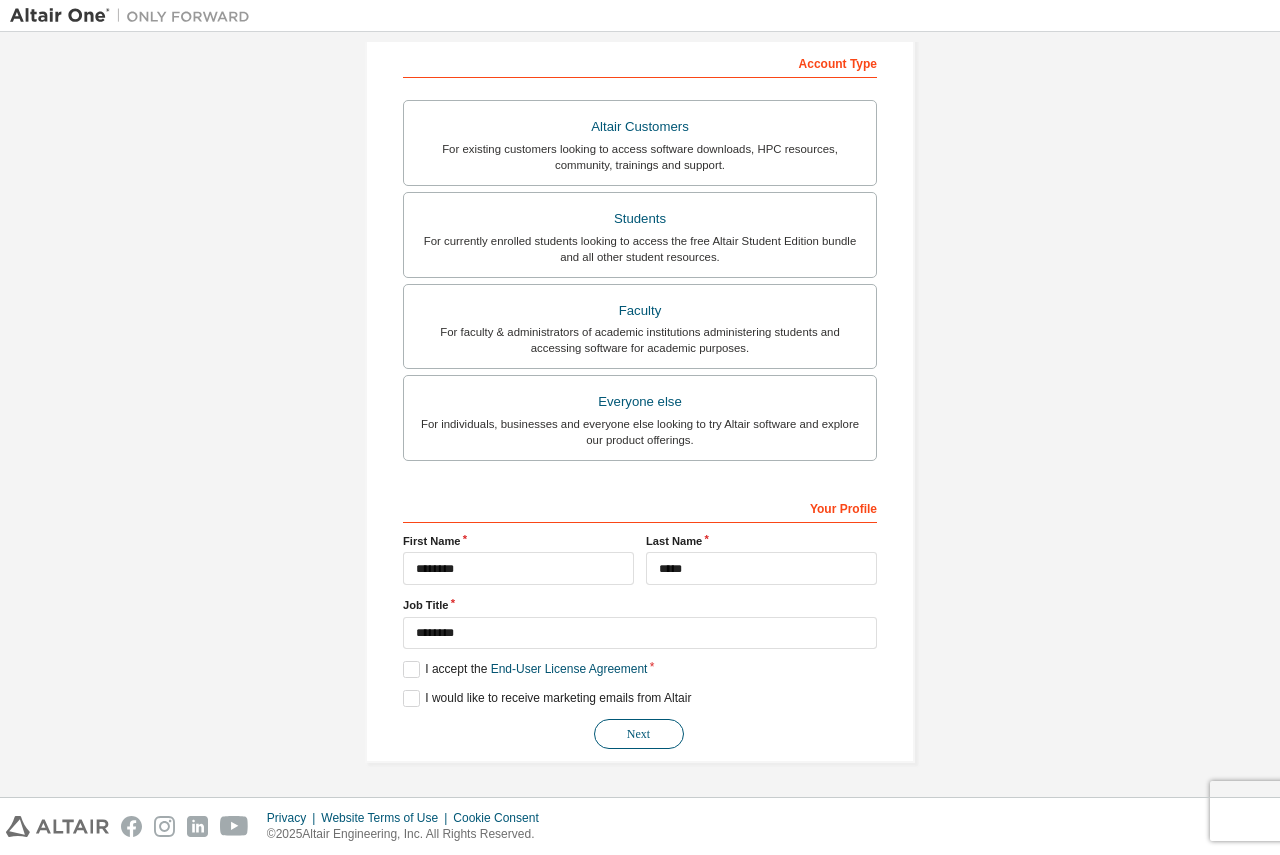 click on "Next" at bounding box center (639, 734) 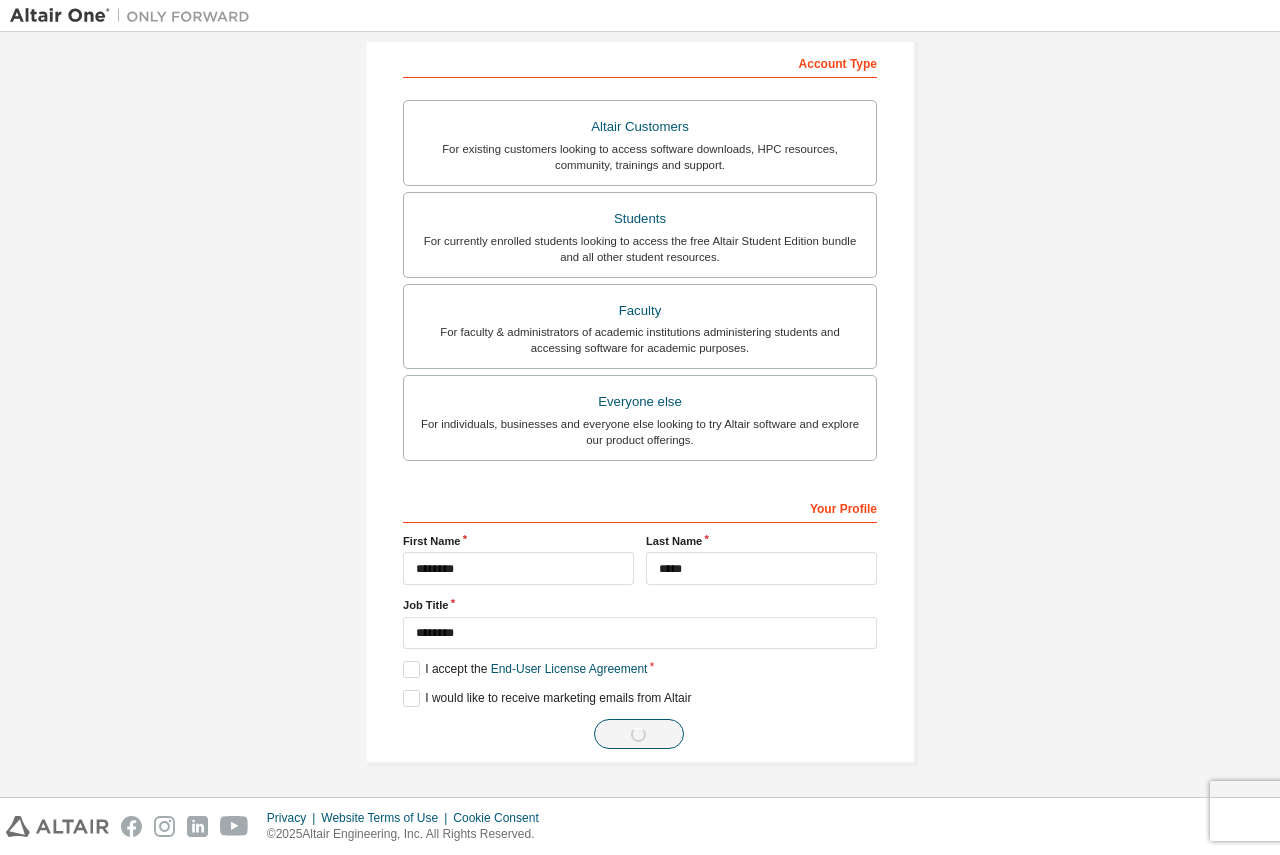 scroll, scrollTop: 0, scrollLeft: 0, axis: both 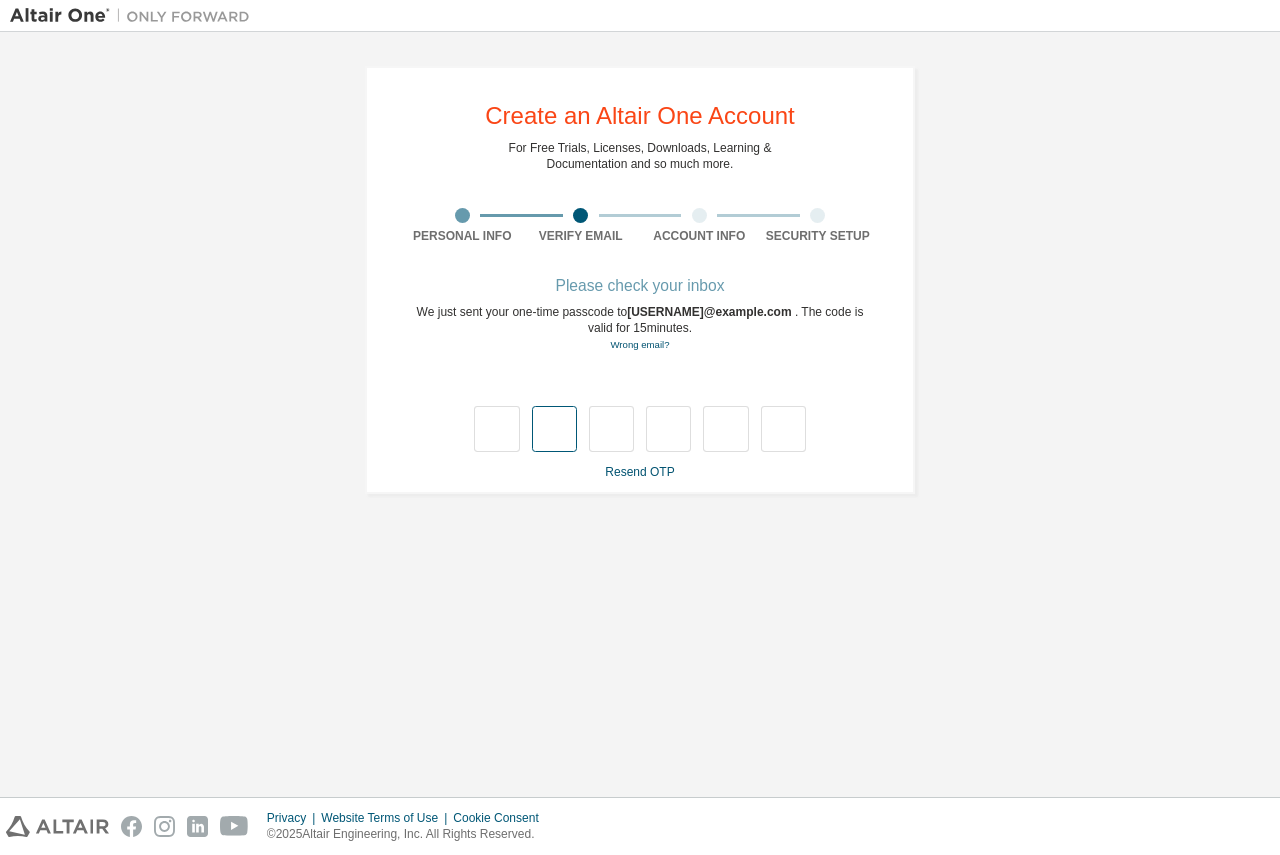 type on "*" 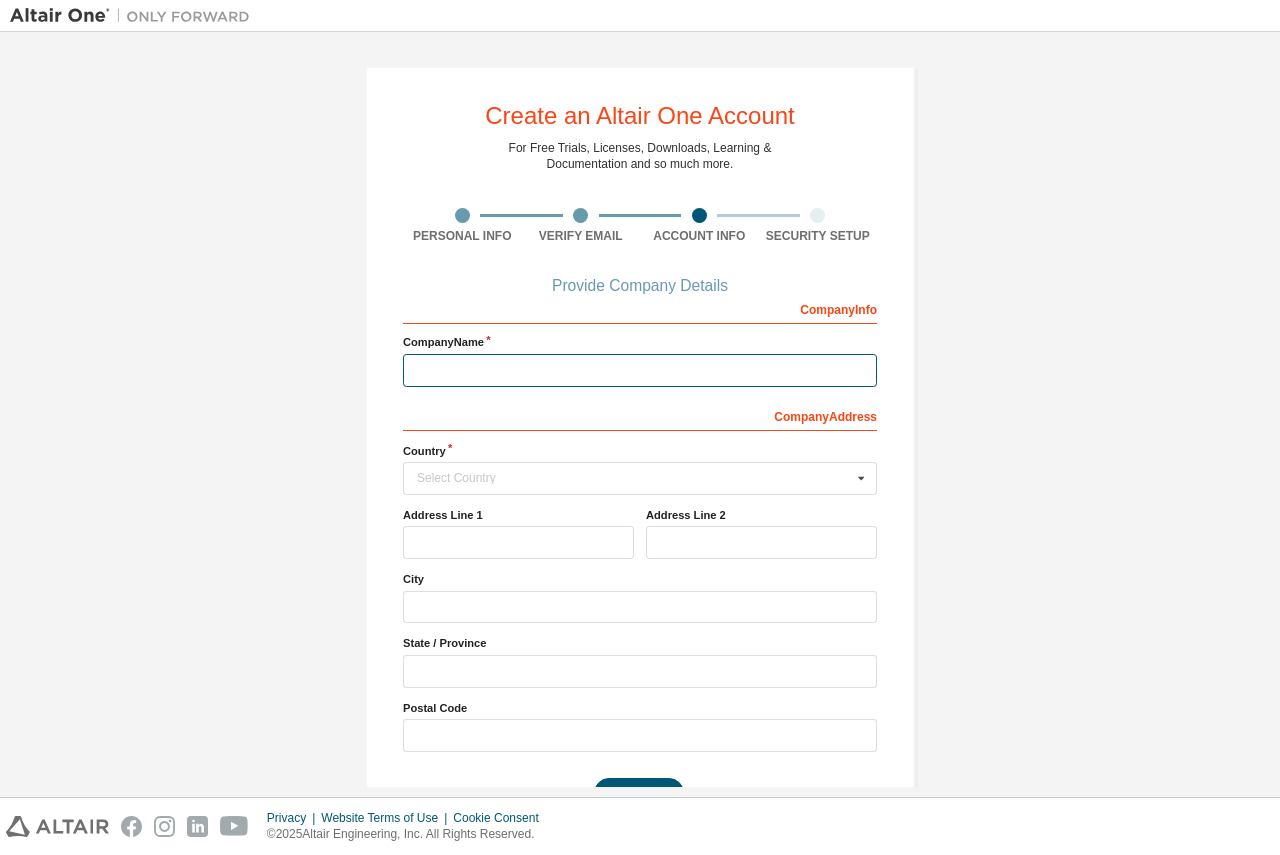 click at bounding box center [640, 370] 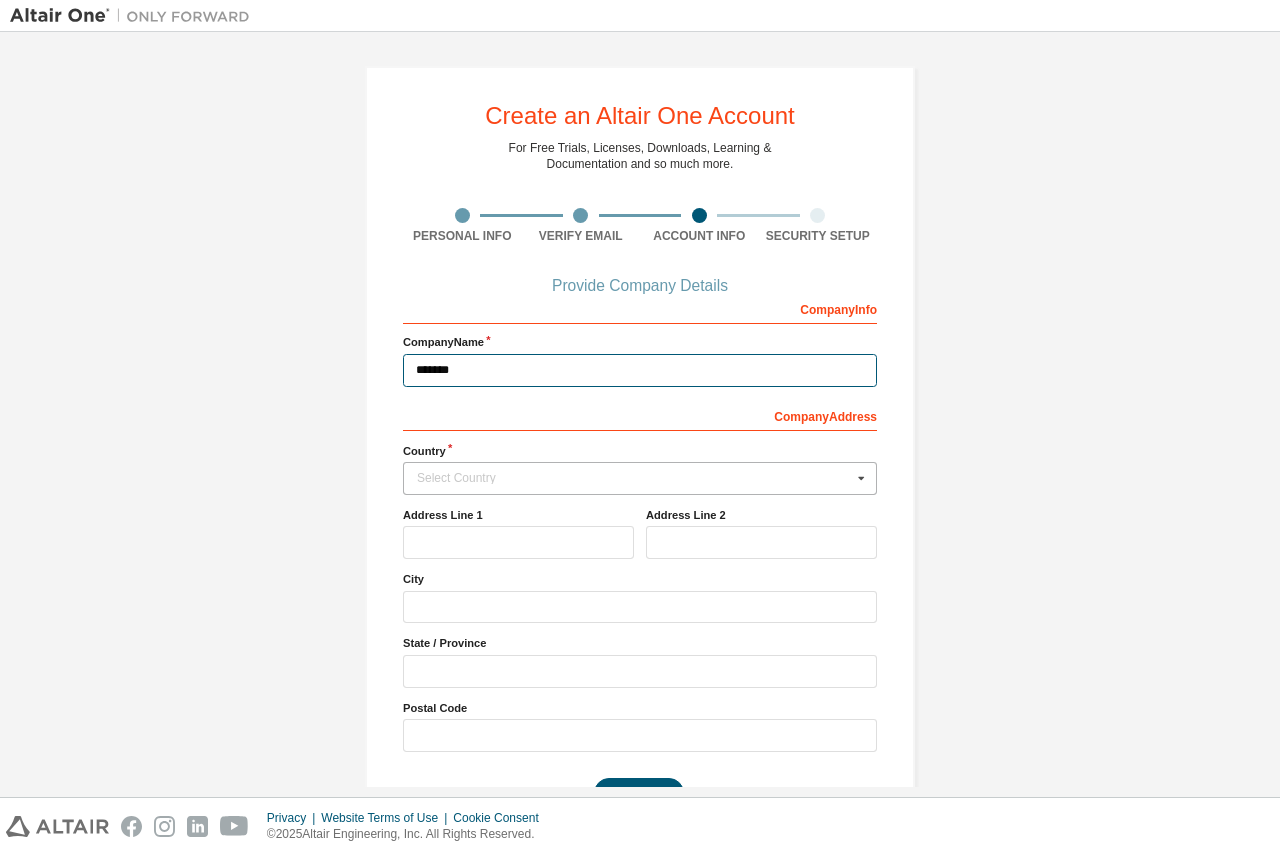 type on "*******" 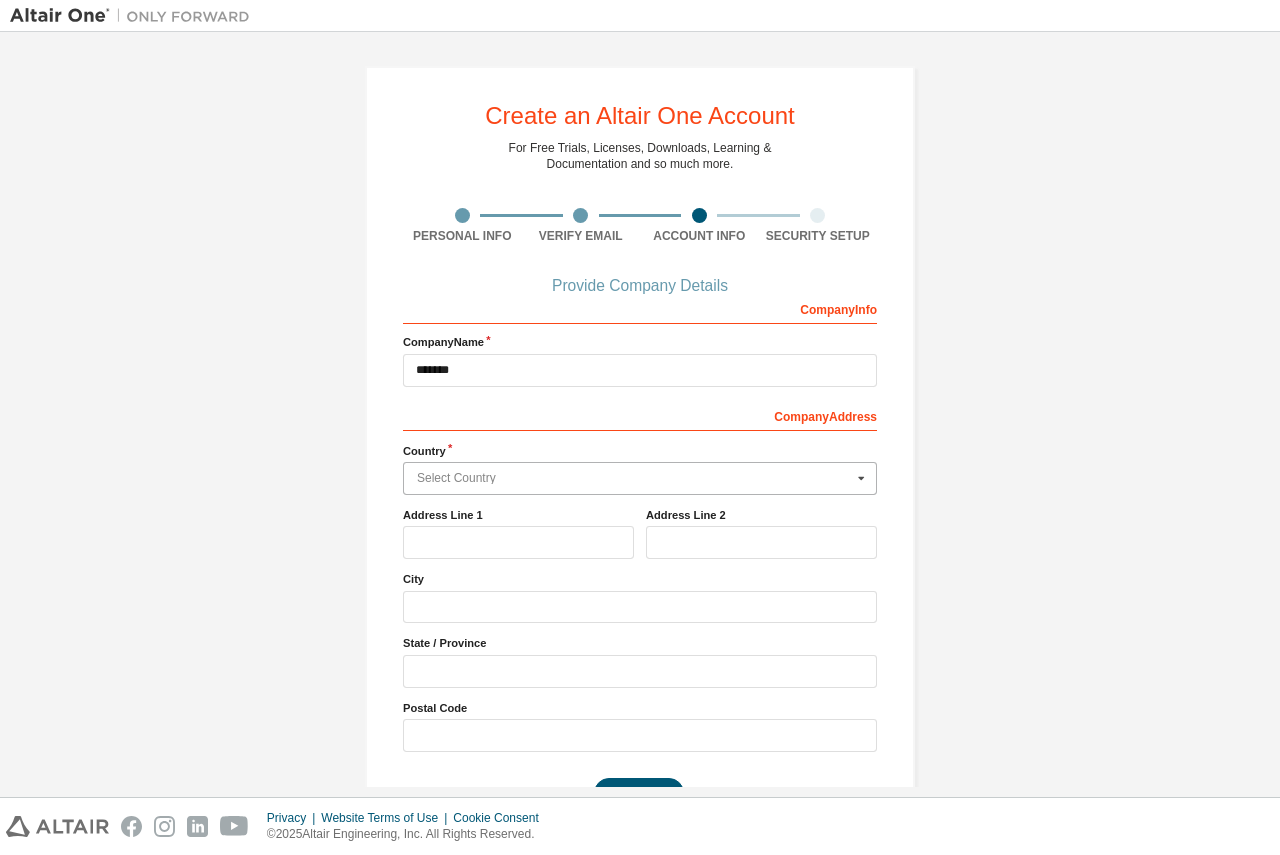 click at bounding box center (641, 478) 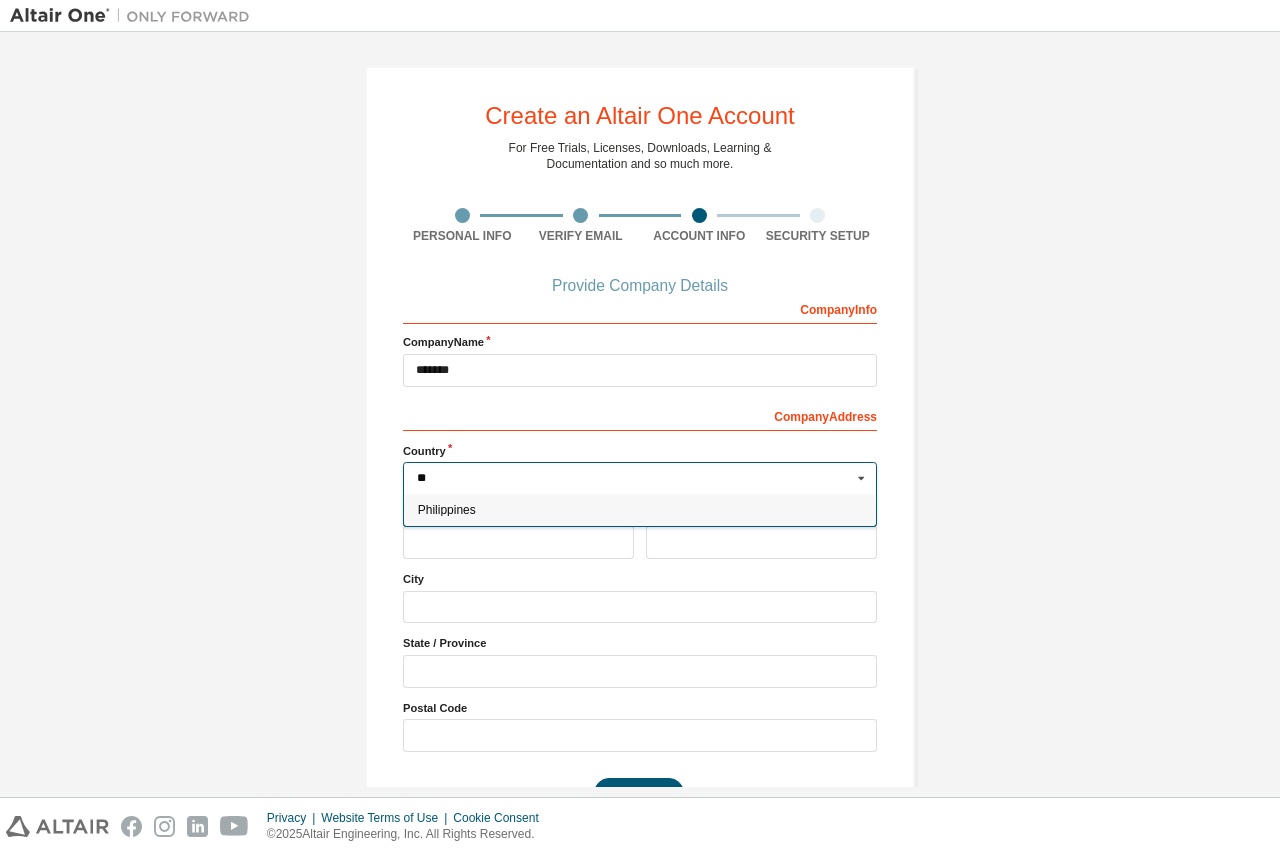 type on "**" 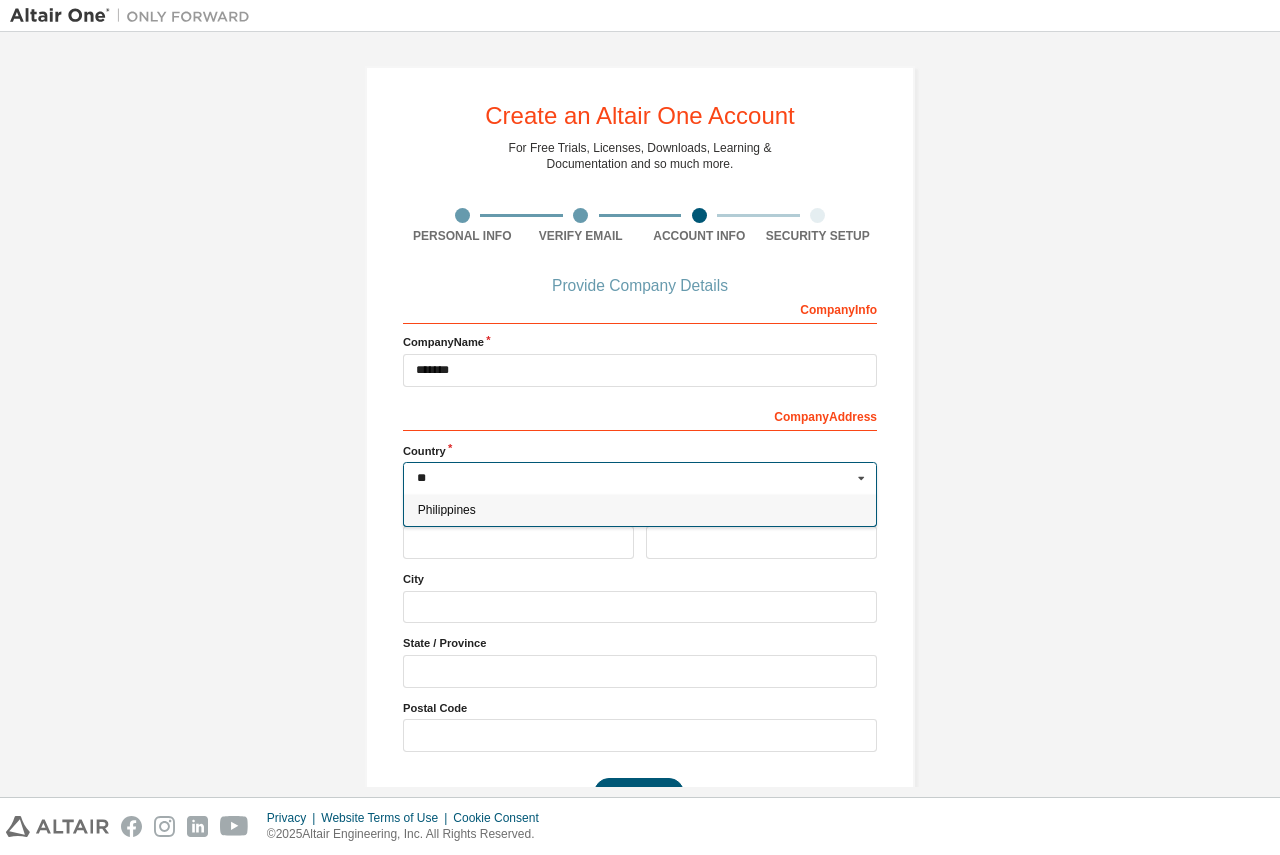 click on "Philippines" at bounding box center (640, 510) 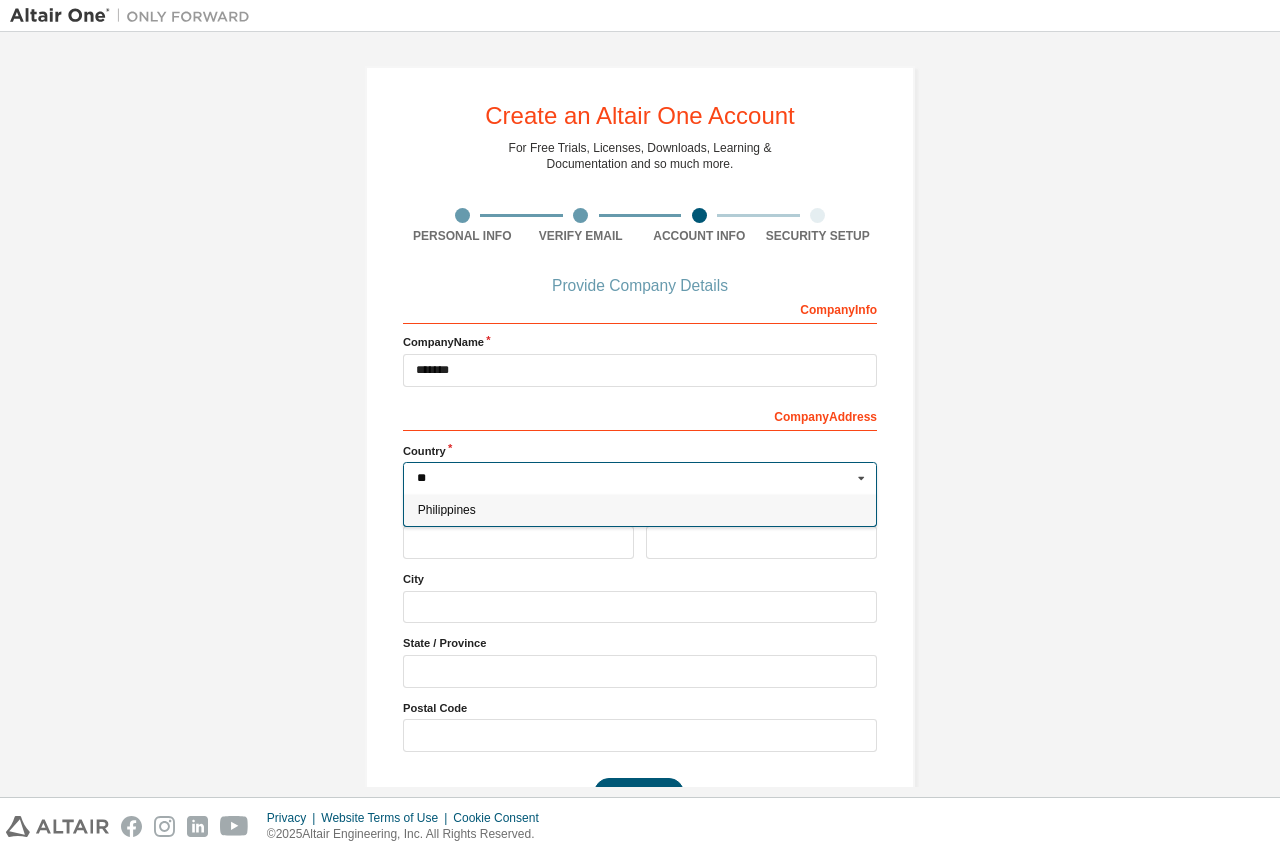 type on "***" 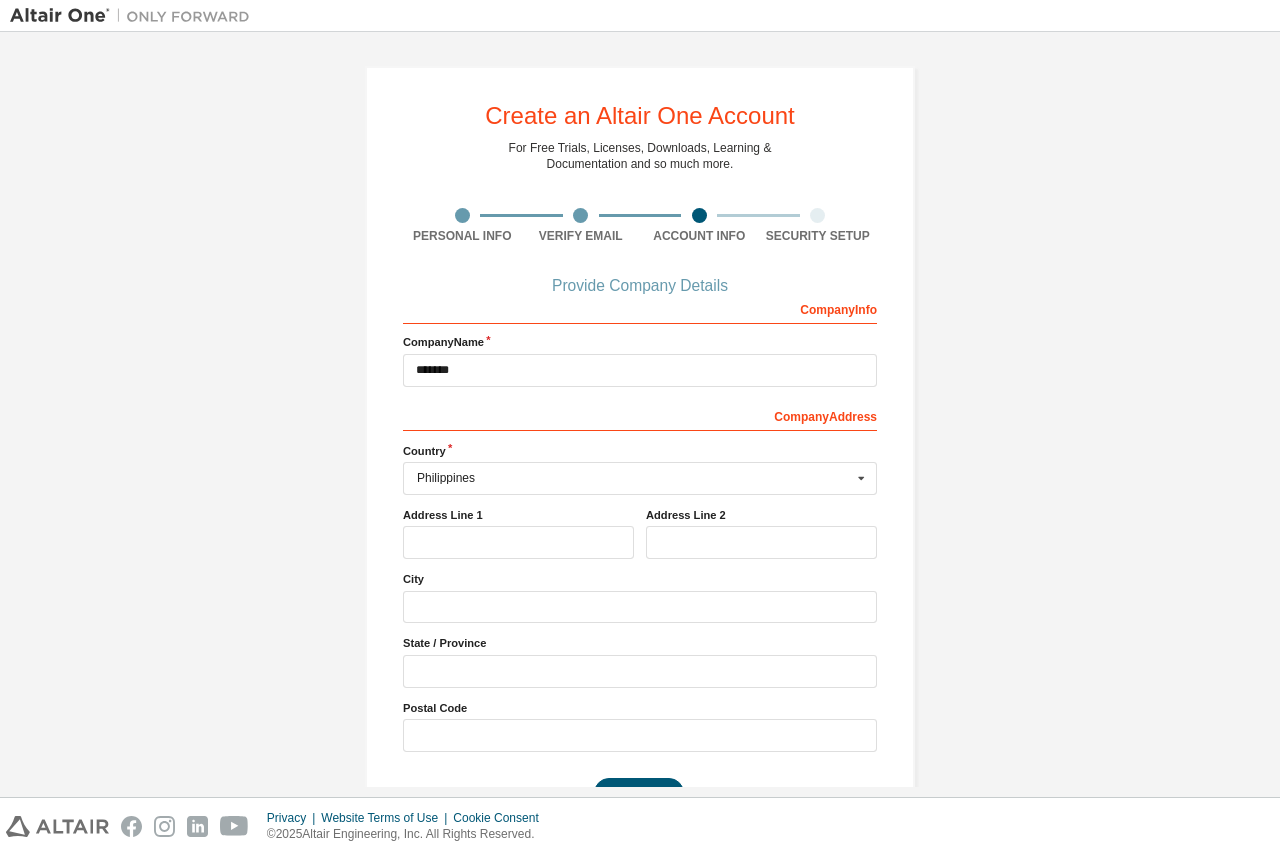 scroll, scrollTop: 59, scrollLeft: 0, axis: vertical 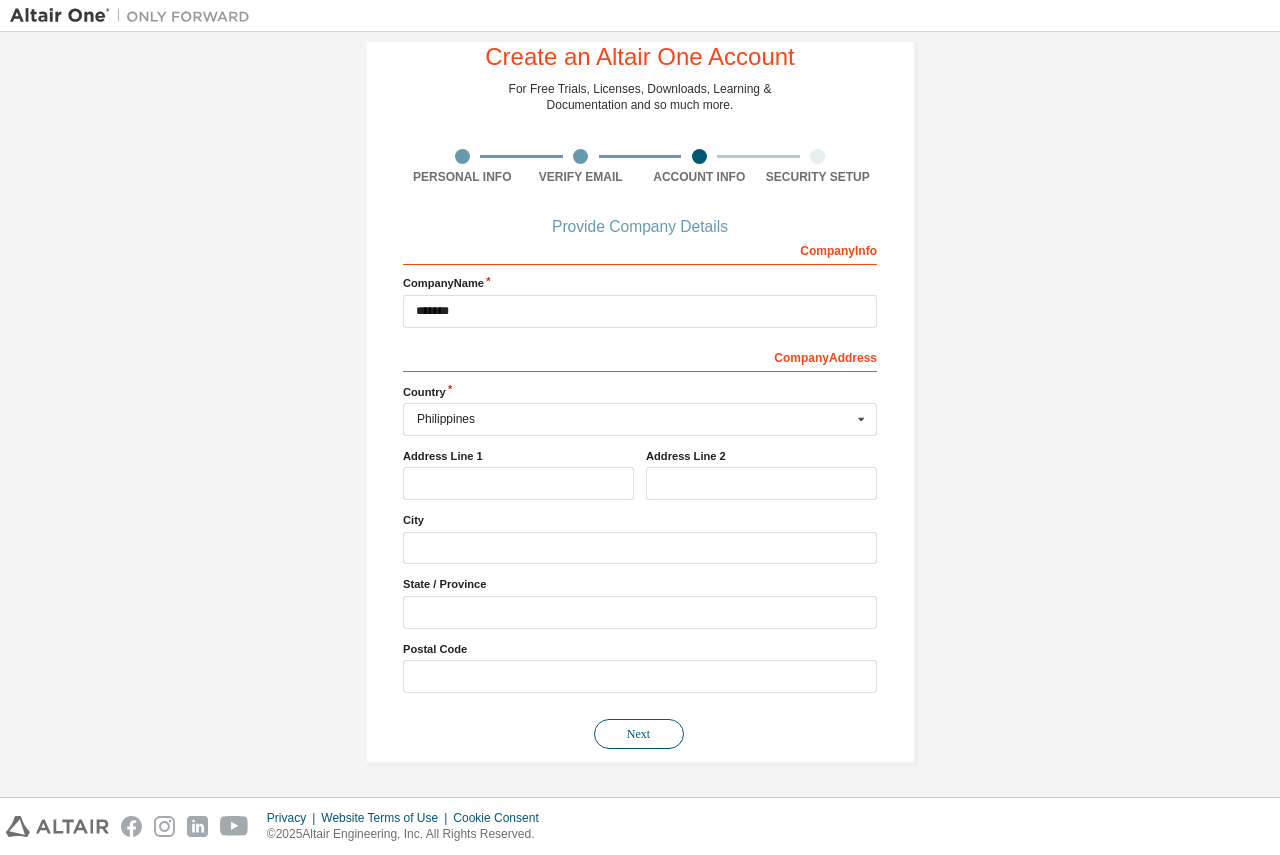 click on "Next" at bounding box center [639, 734] 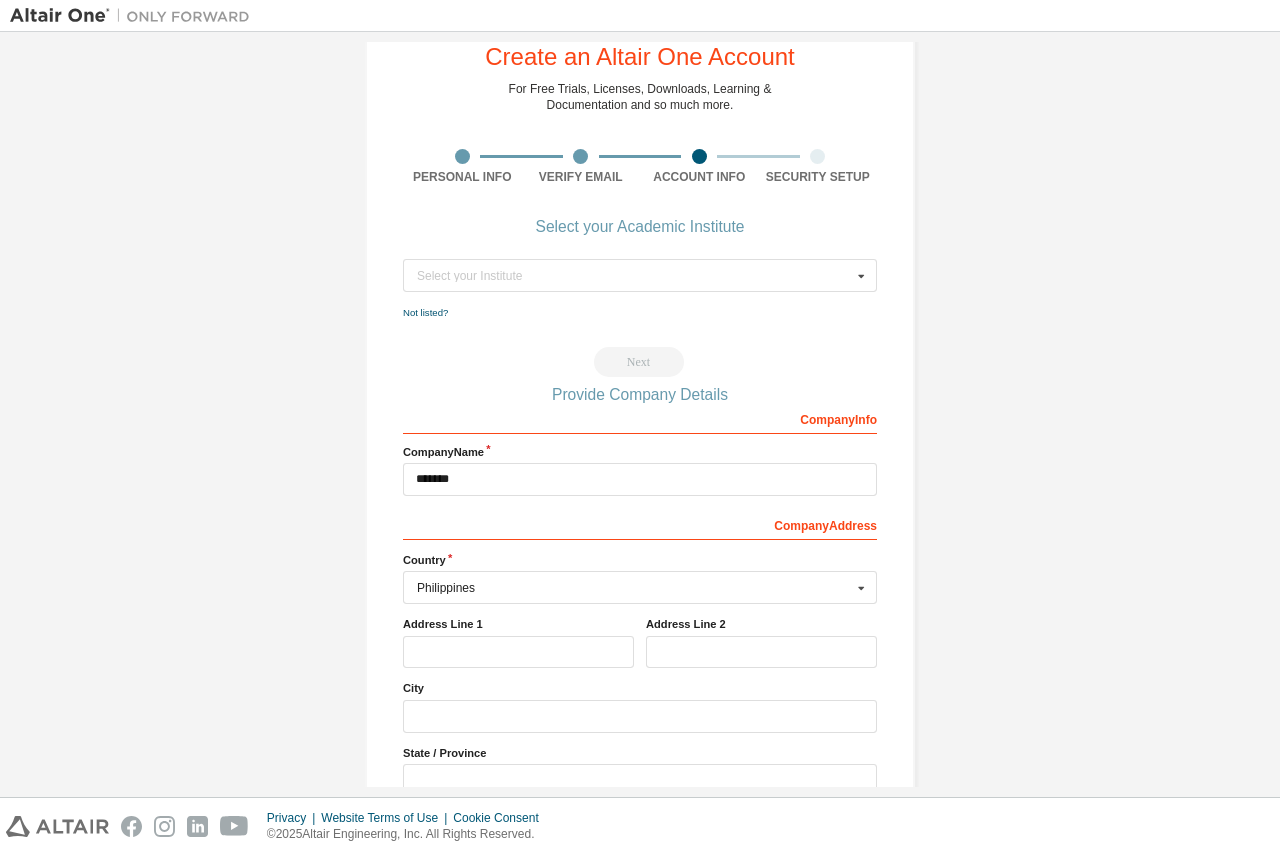 scroll, scrollTop: 0, scrollLeft: 0, axis: both 